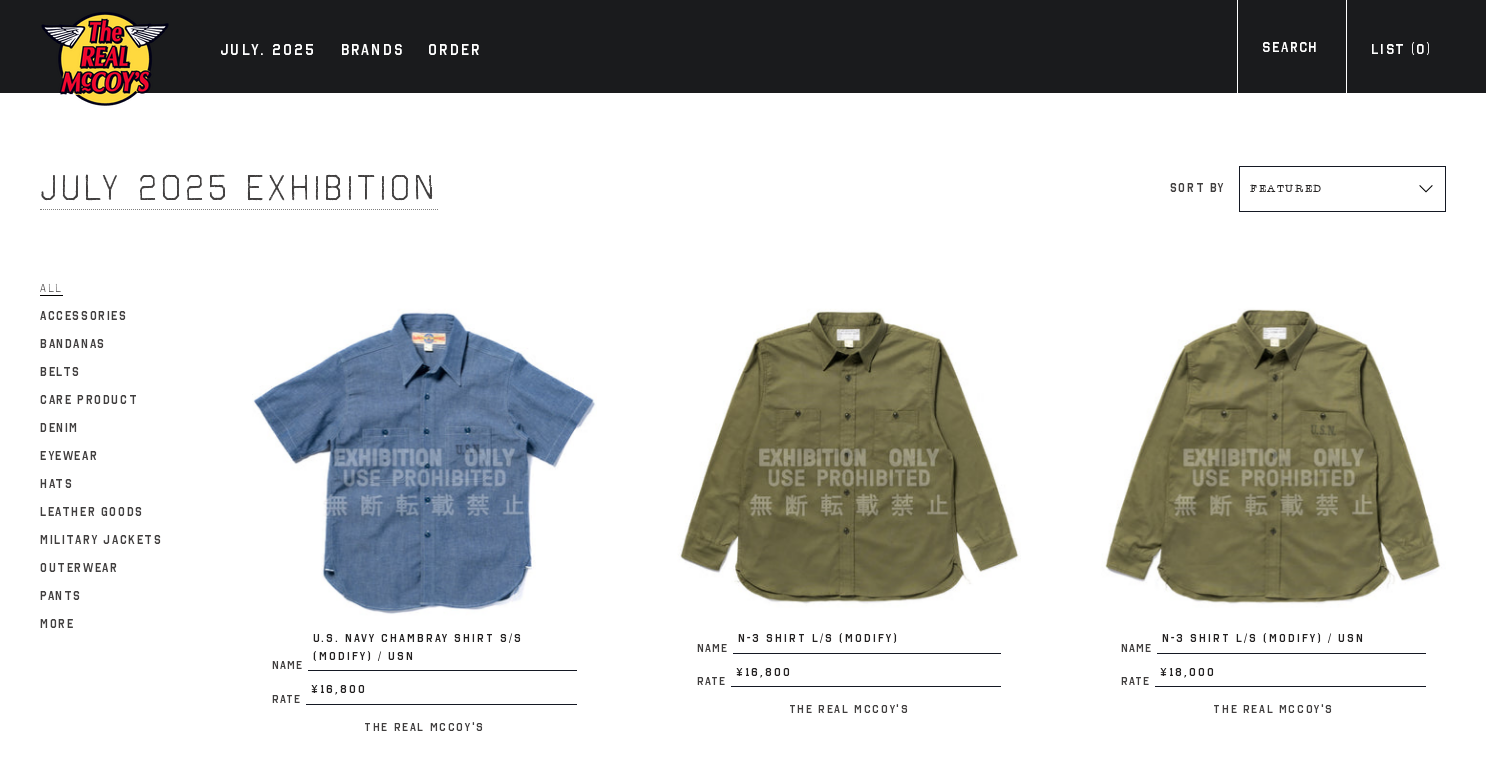 scroll, scrollTop: 1413, scrollLeft: 0, axis: vertical 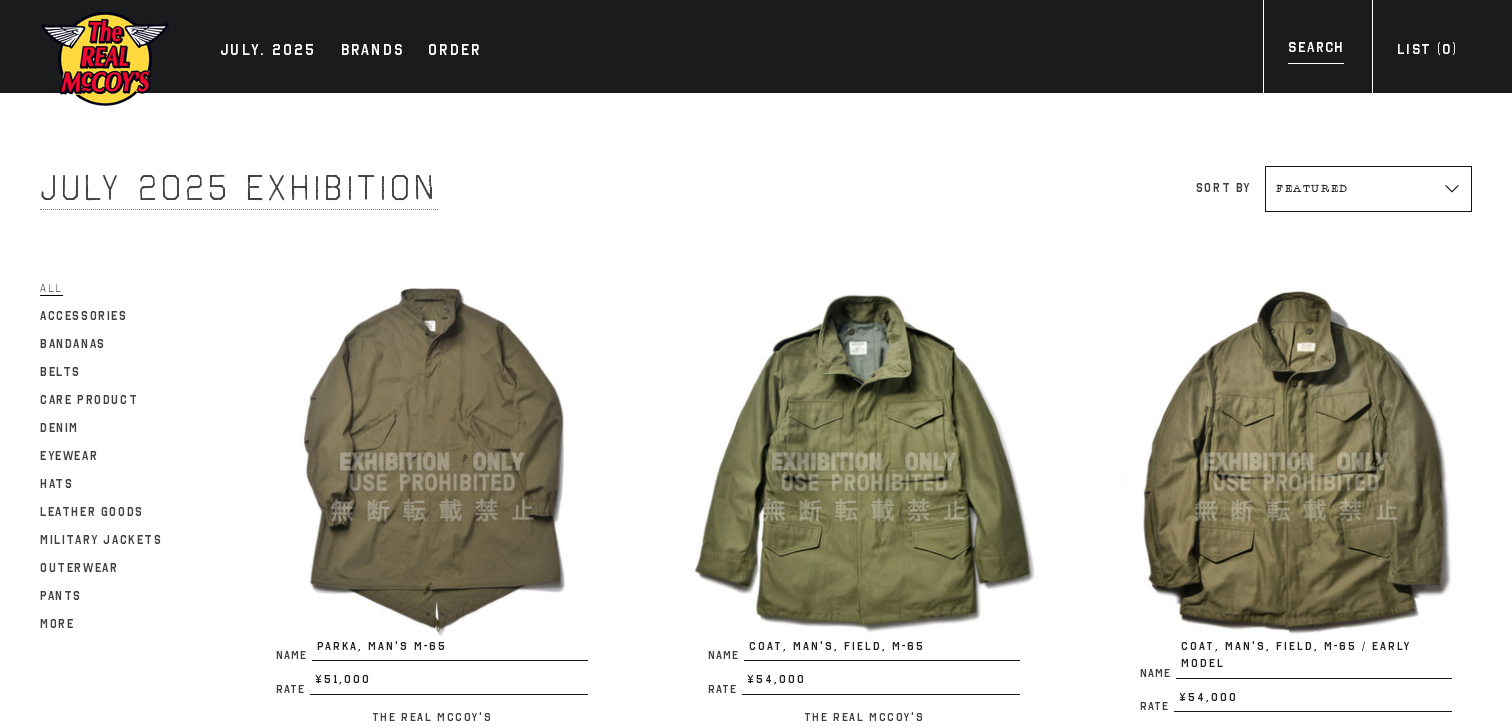 click on "Search" at bounding box center [1315, 50] 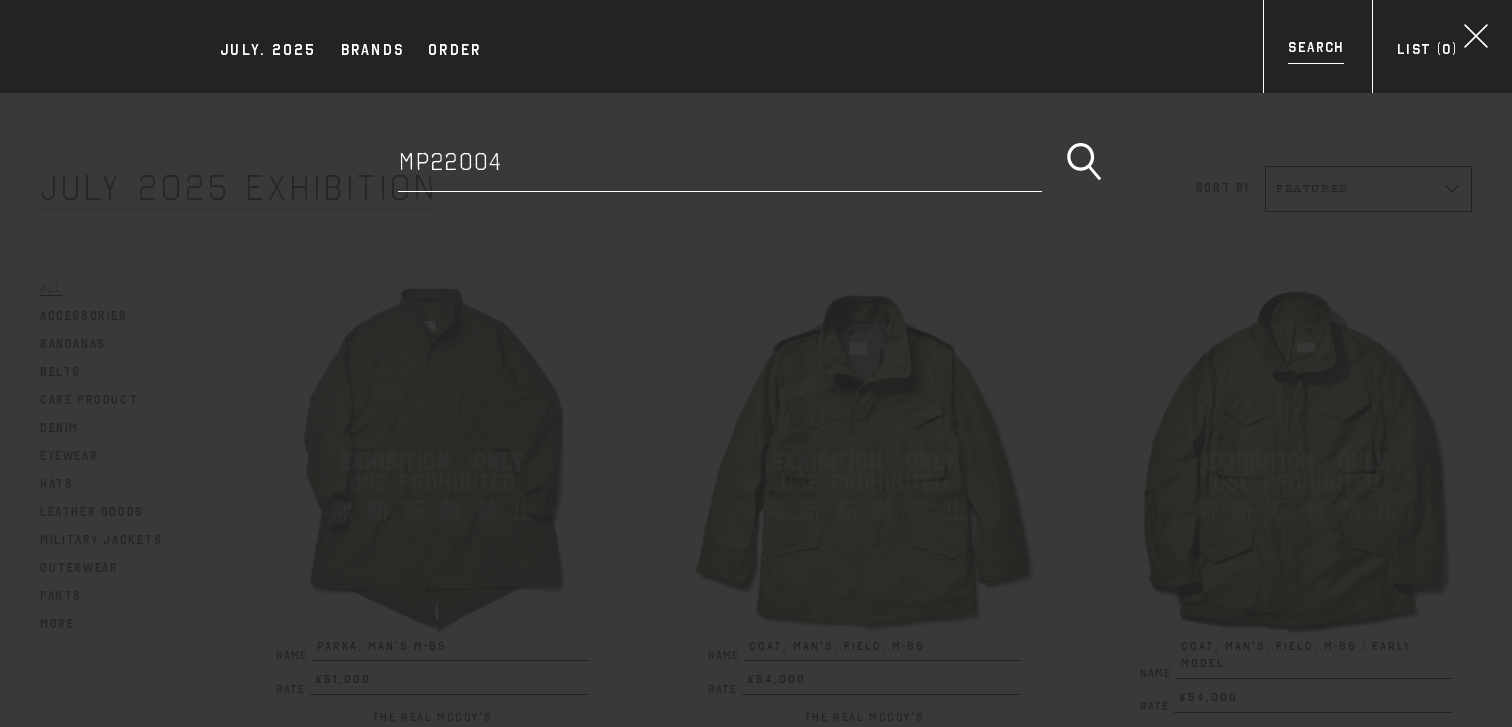 type on "mp22004" 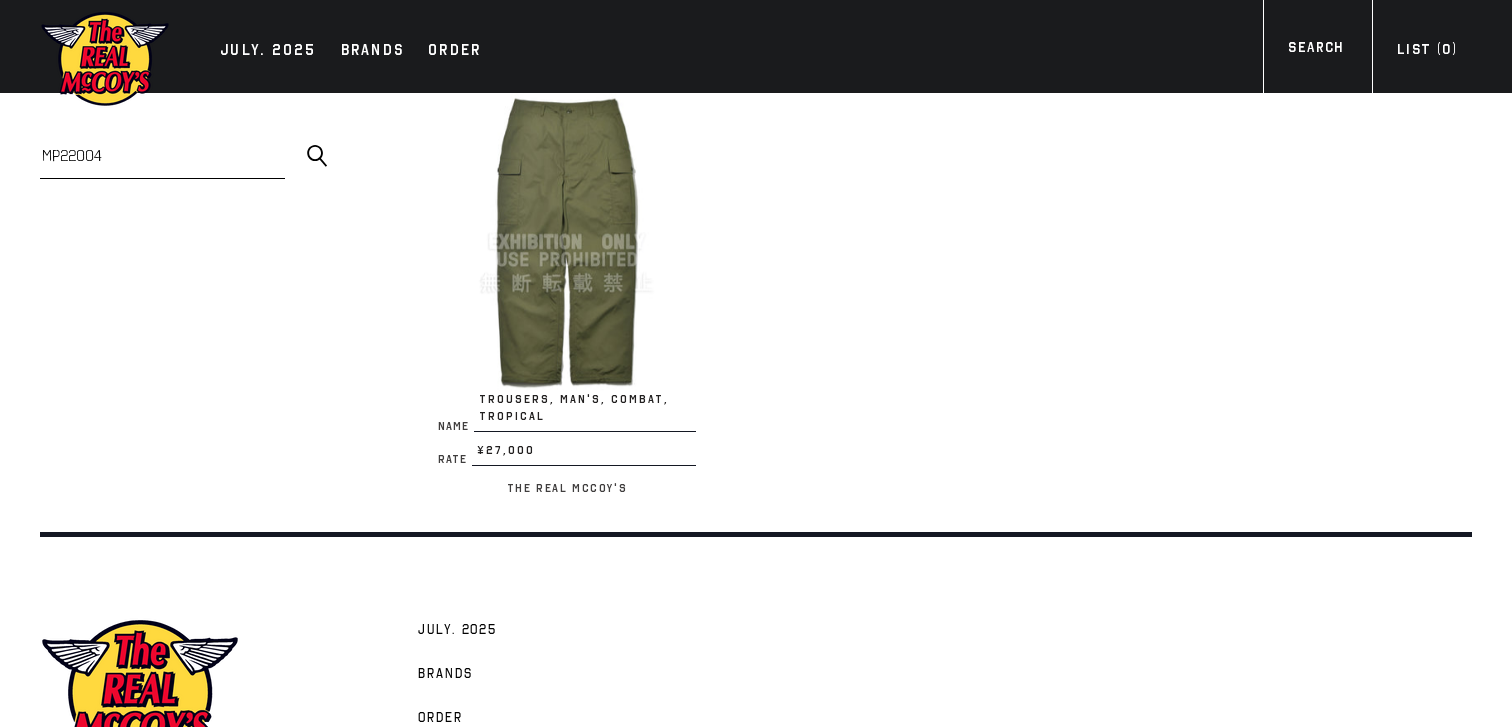 scroll, scrollTop: 0, scrollLeft: 0, axis: both 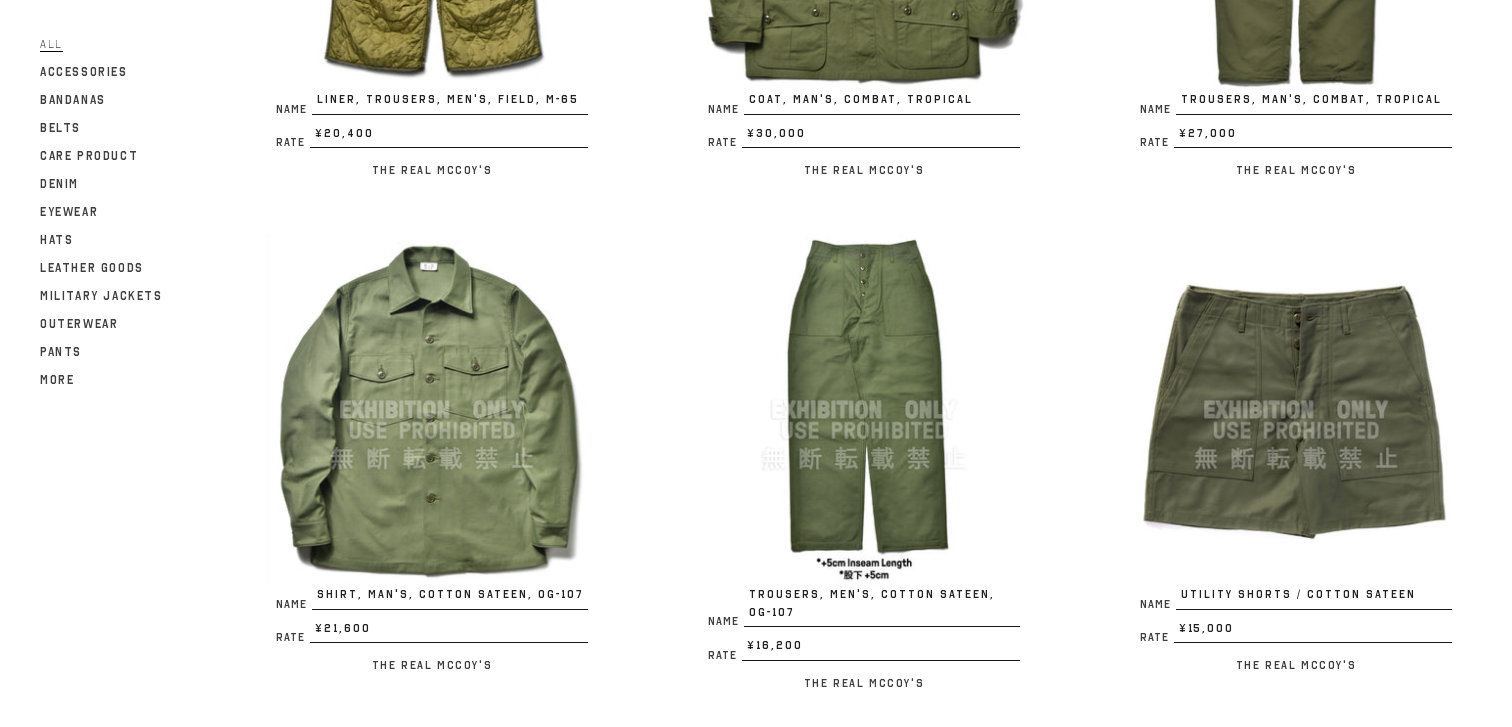 click at bounding box center [864, 410] 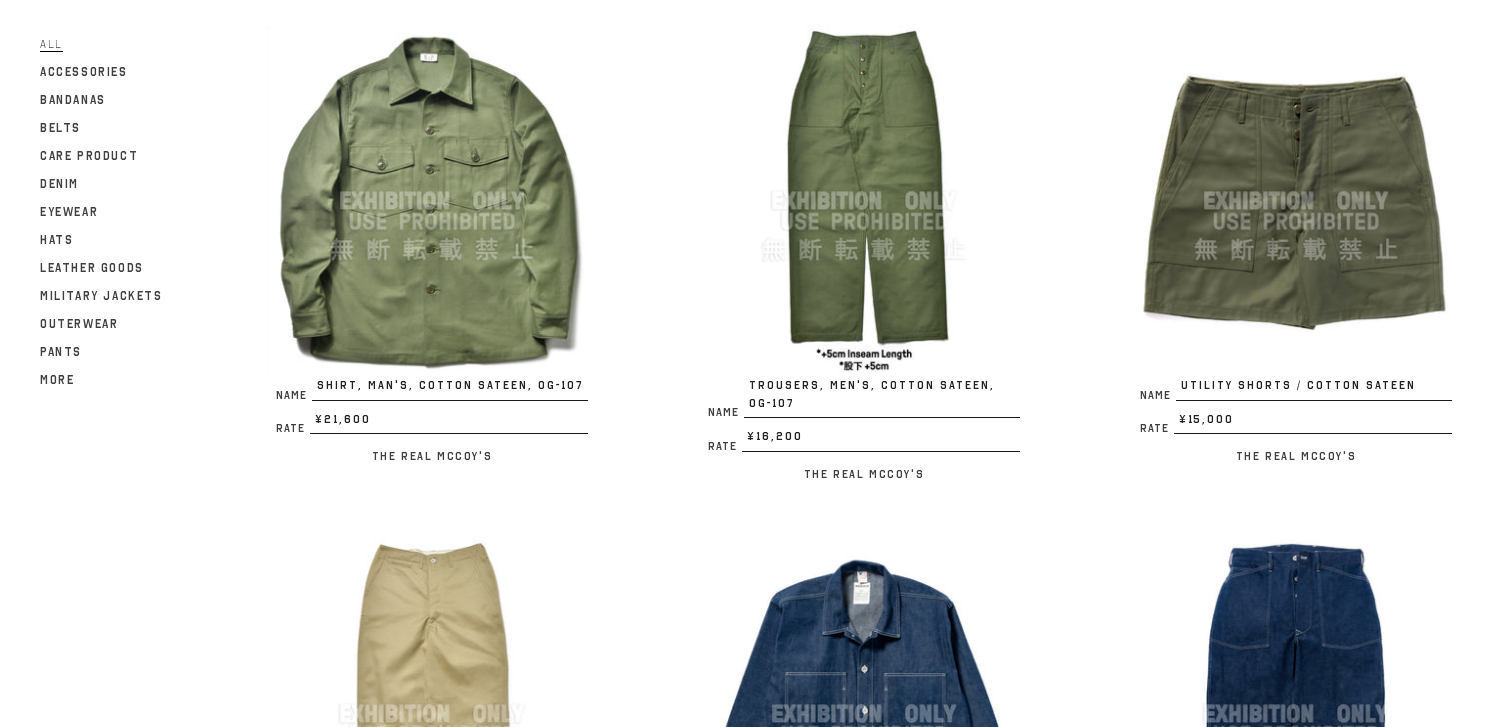 scroll, scrollTop: 1765, scrollLeft: 0, axis: vertical 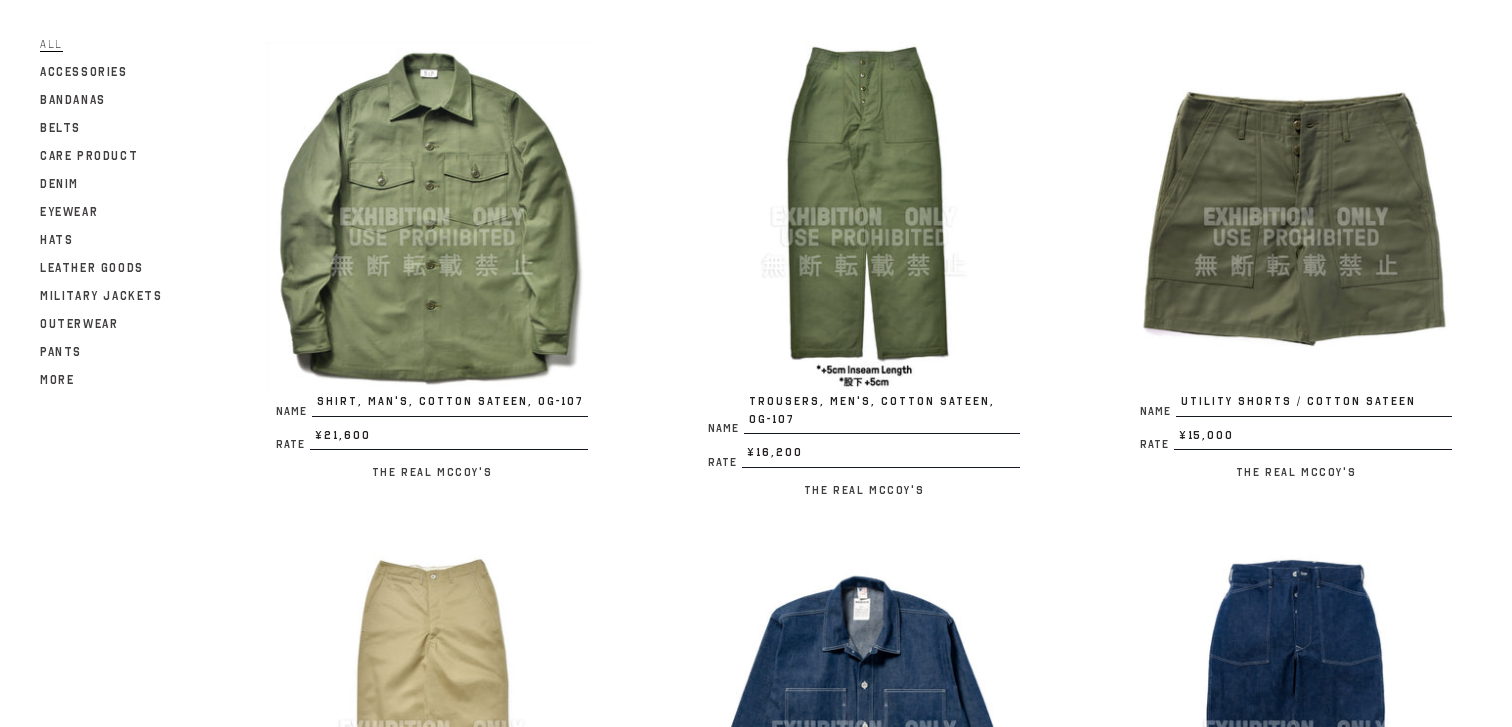 click at bounding box center [1296, 217] 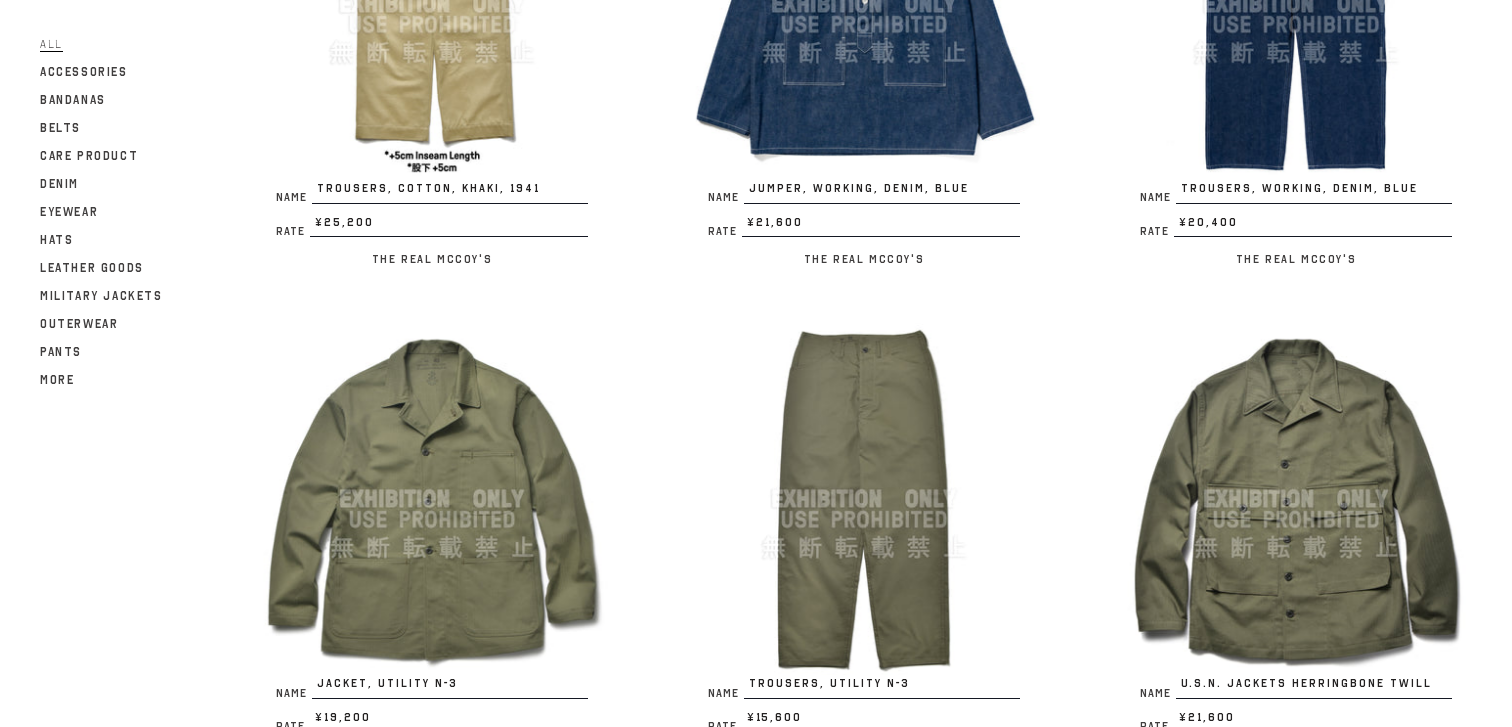 scroll, scrollTop: 2512, scrollLeft: 0, axis: vertical 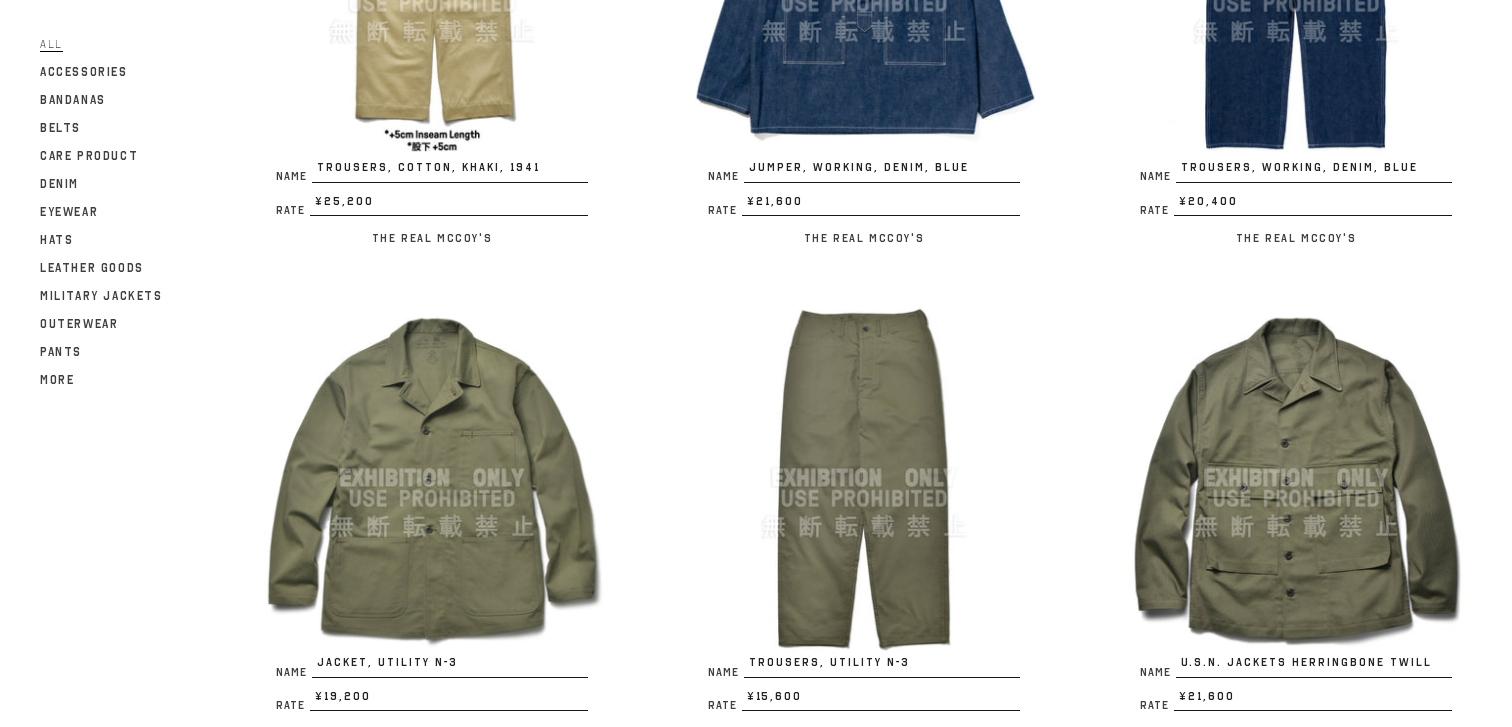 click at bounding box center (432, 478) 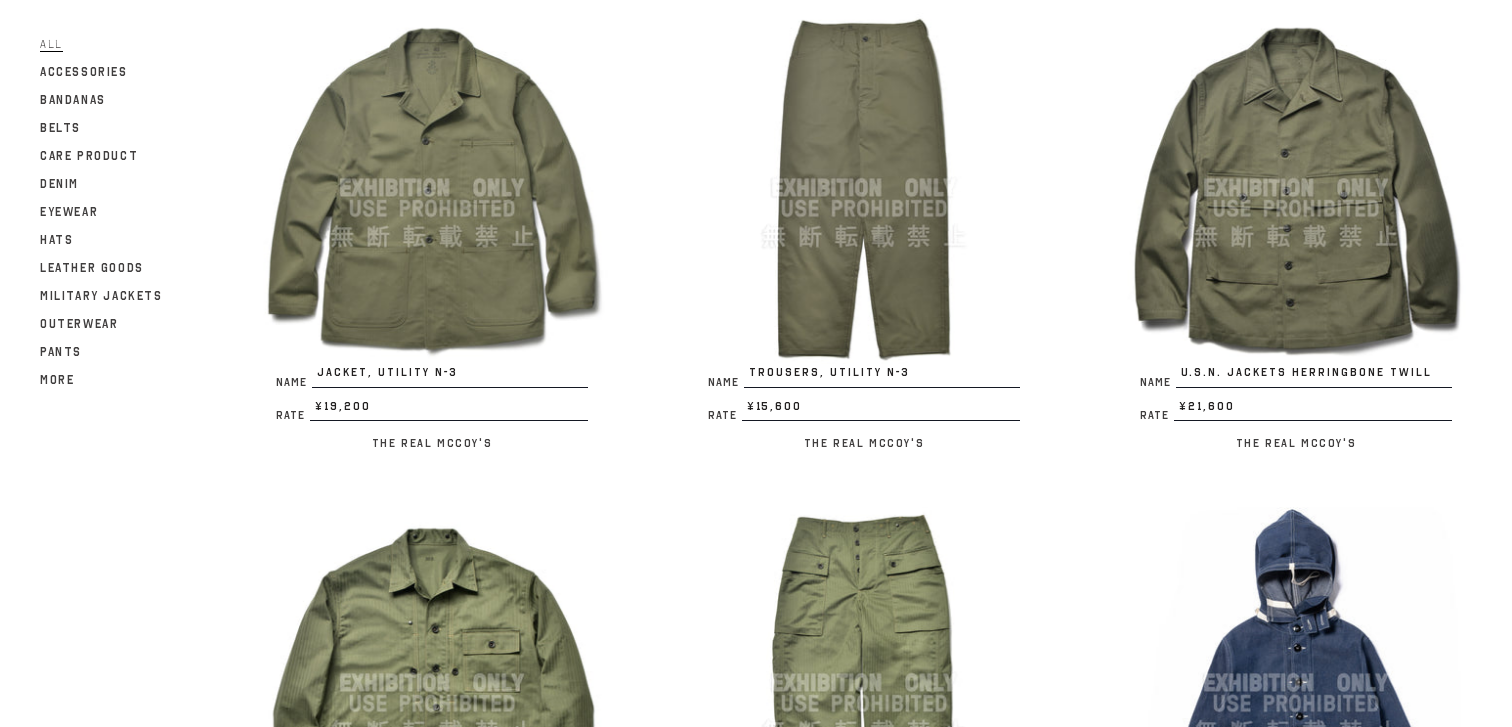 scroll, scrollTop: 2723, scrollLeft: 0, axis: vertical 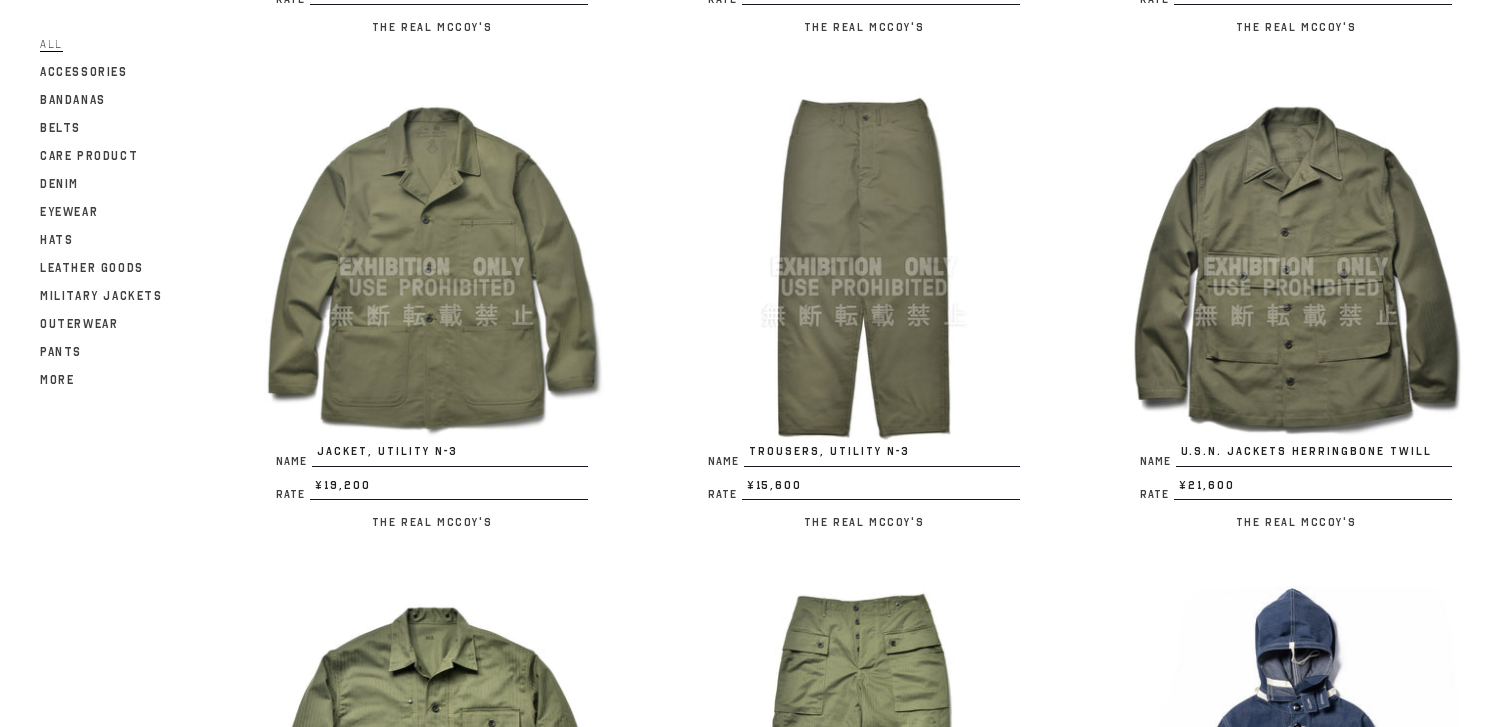 click at bounding box center [1296, 267] 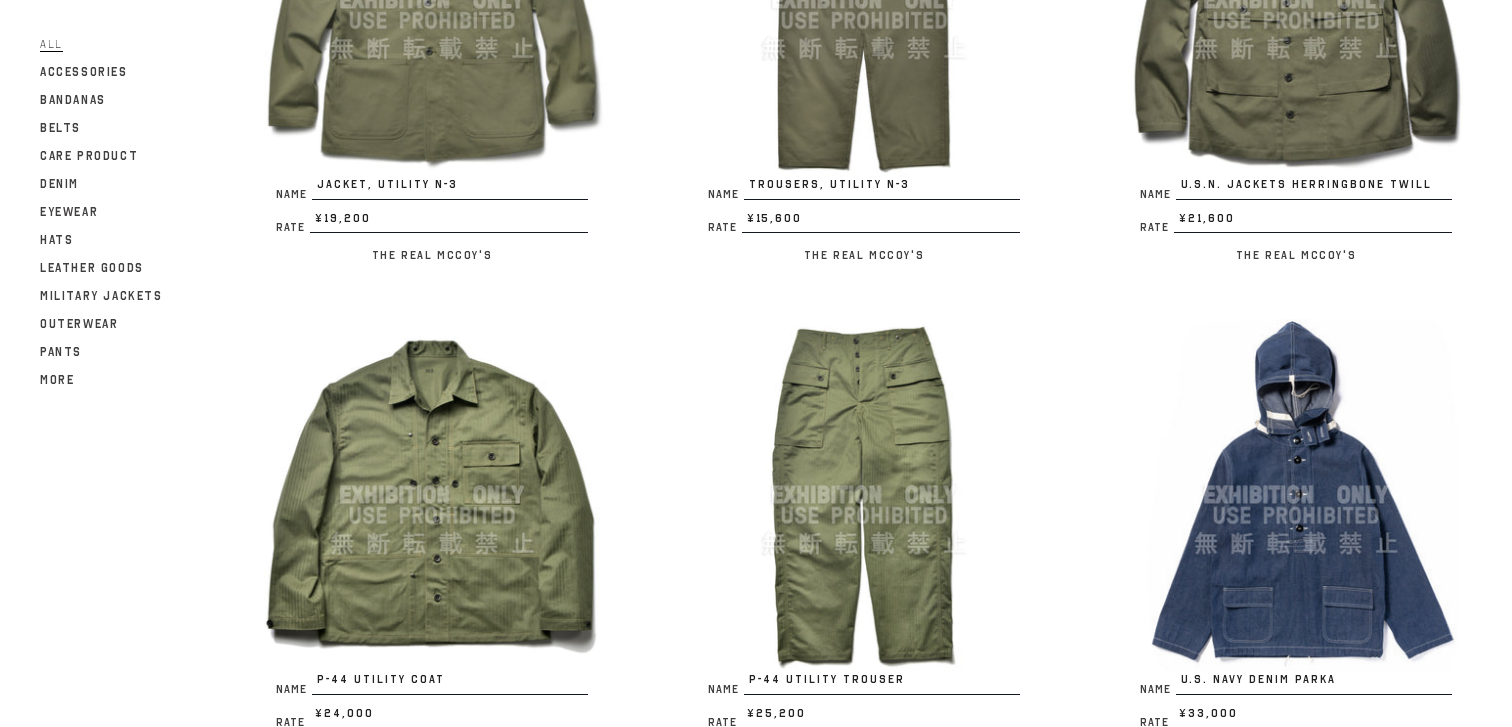 scroll, scrollTop: 3044, scrollLeft: 0, axis: vertical 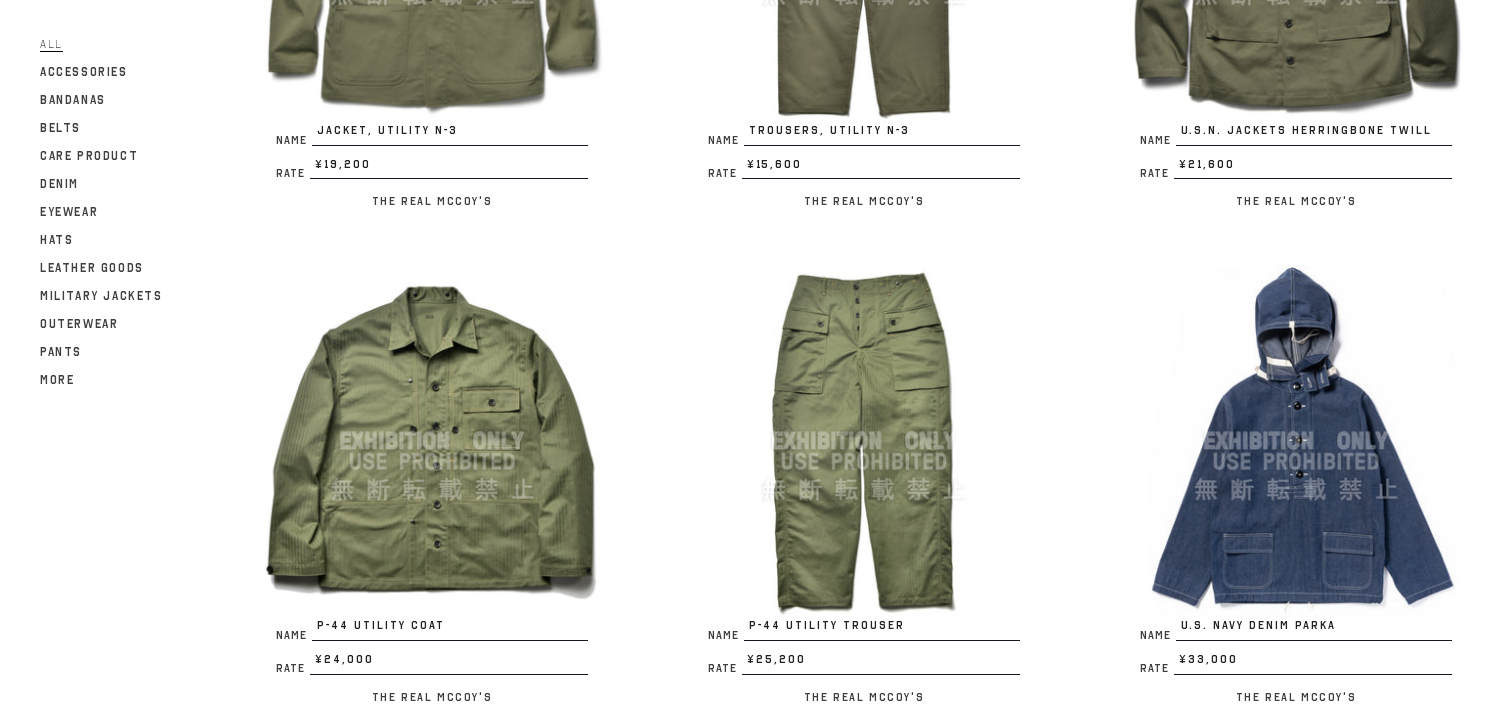 click at bounding box center [864, 441] 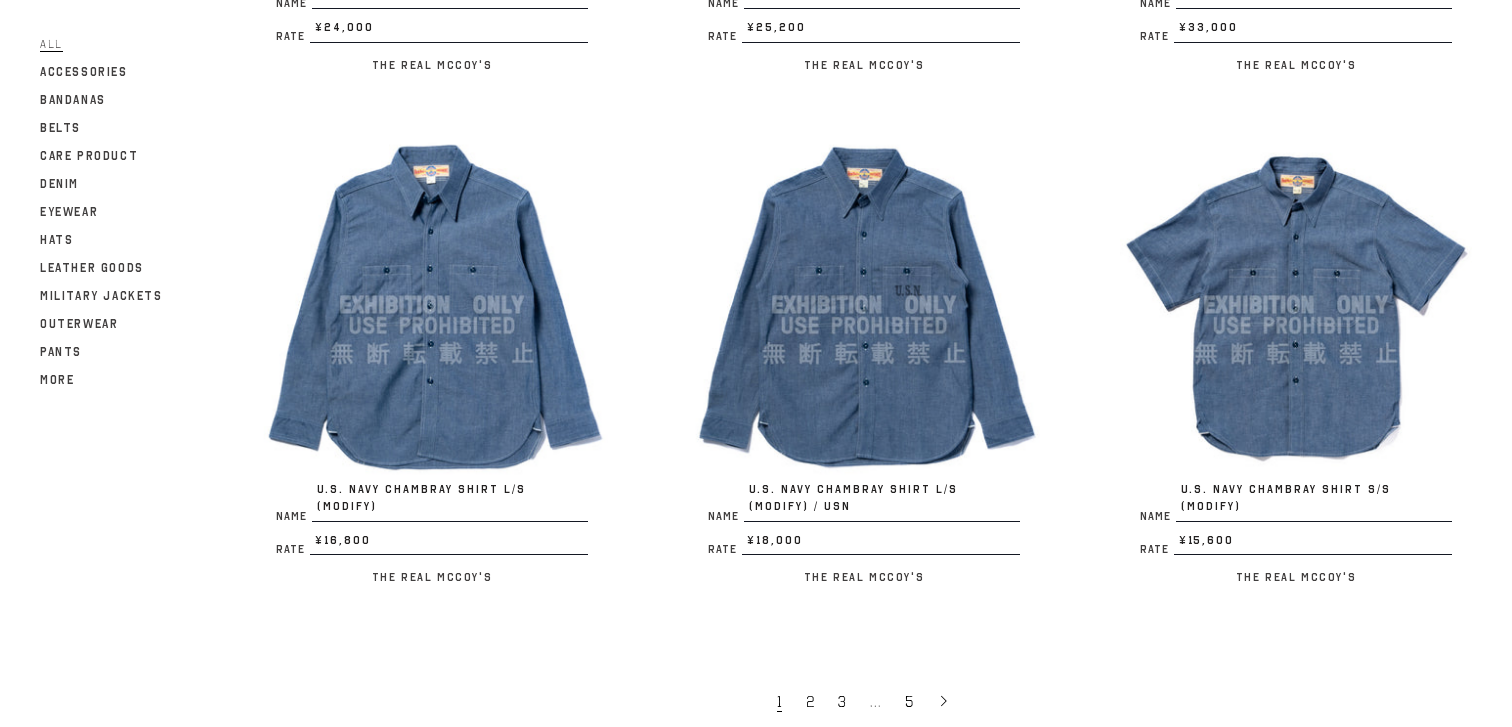 scroll, scrollTop: 3681, scrollLeft: 0, axis: vertical 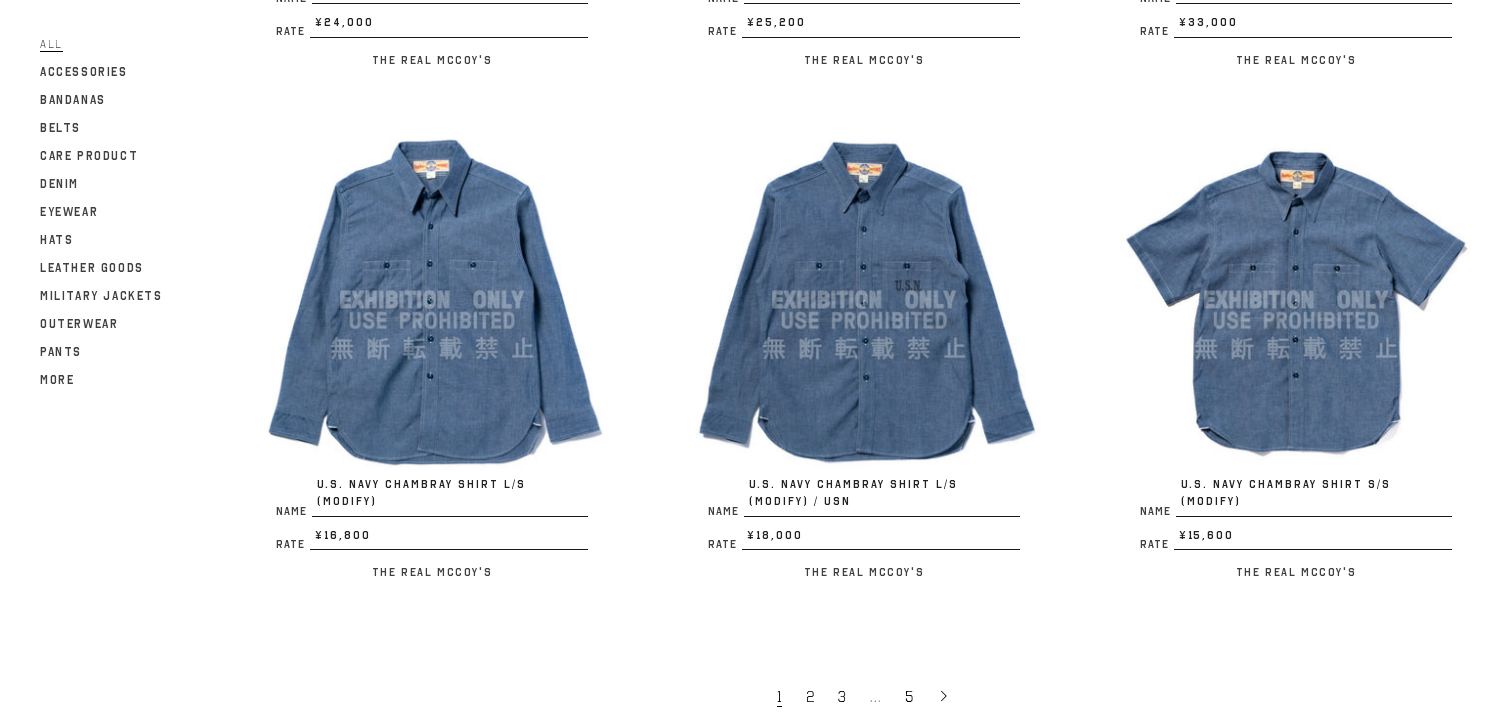 click at bounding box center (432, 300) 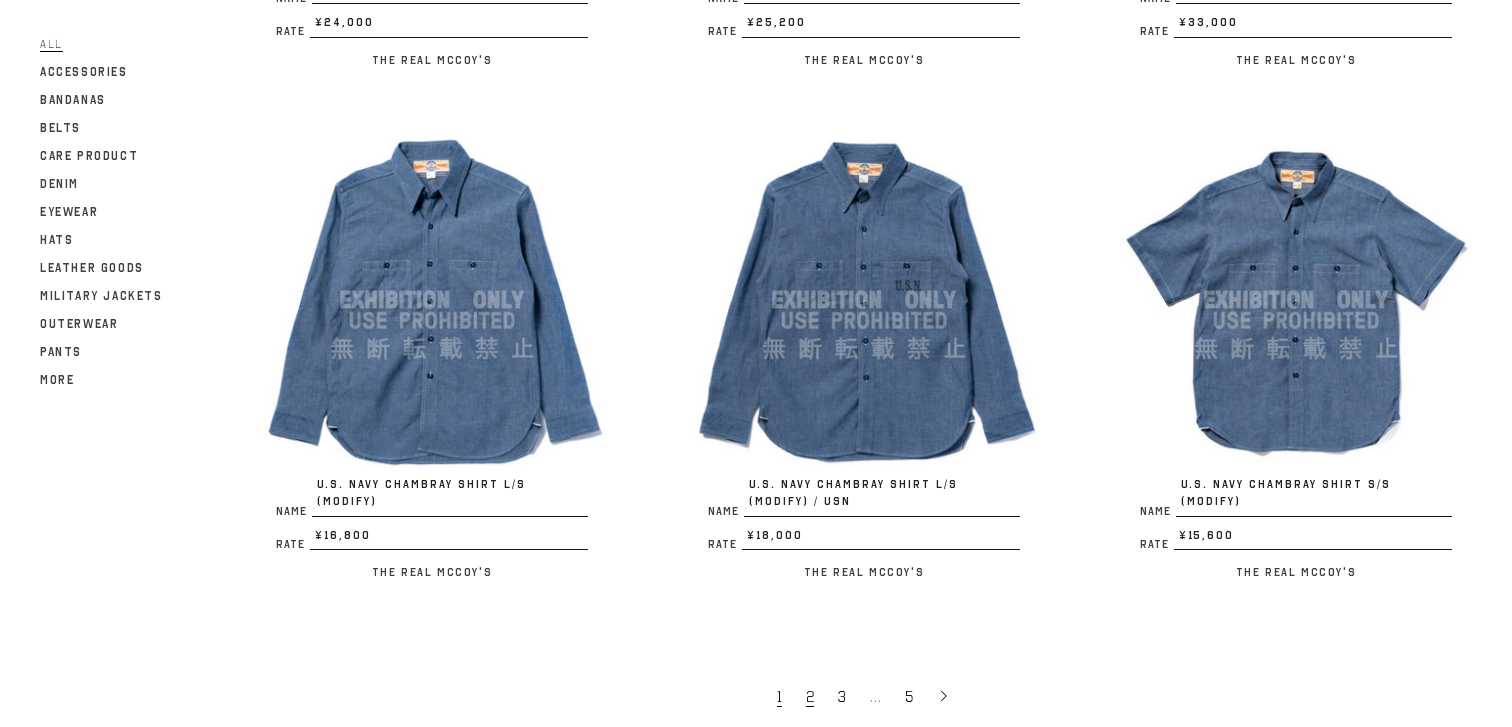 click on "2" at bounding box center [810, 697] 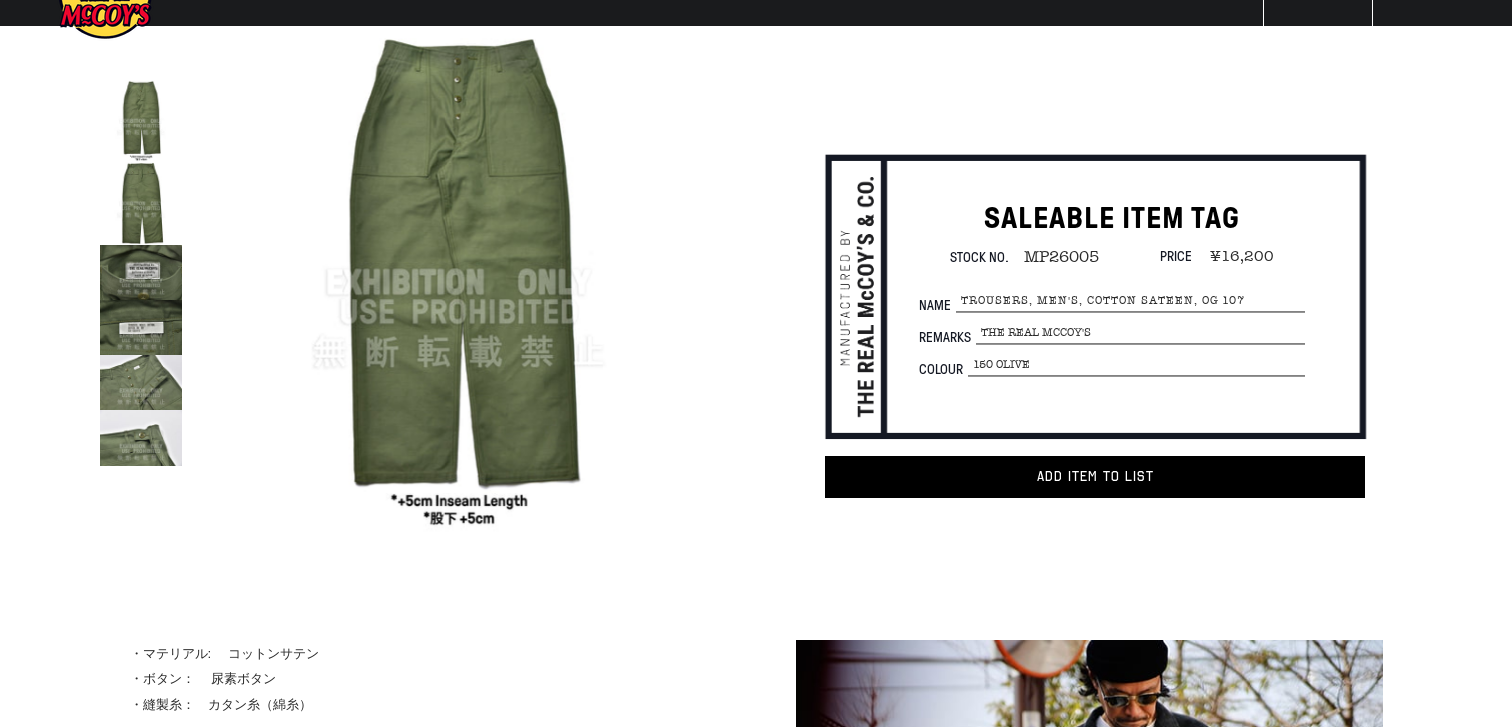 scroll, scrollTop: 66, scrollLeft: 0, axis: vertical 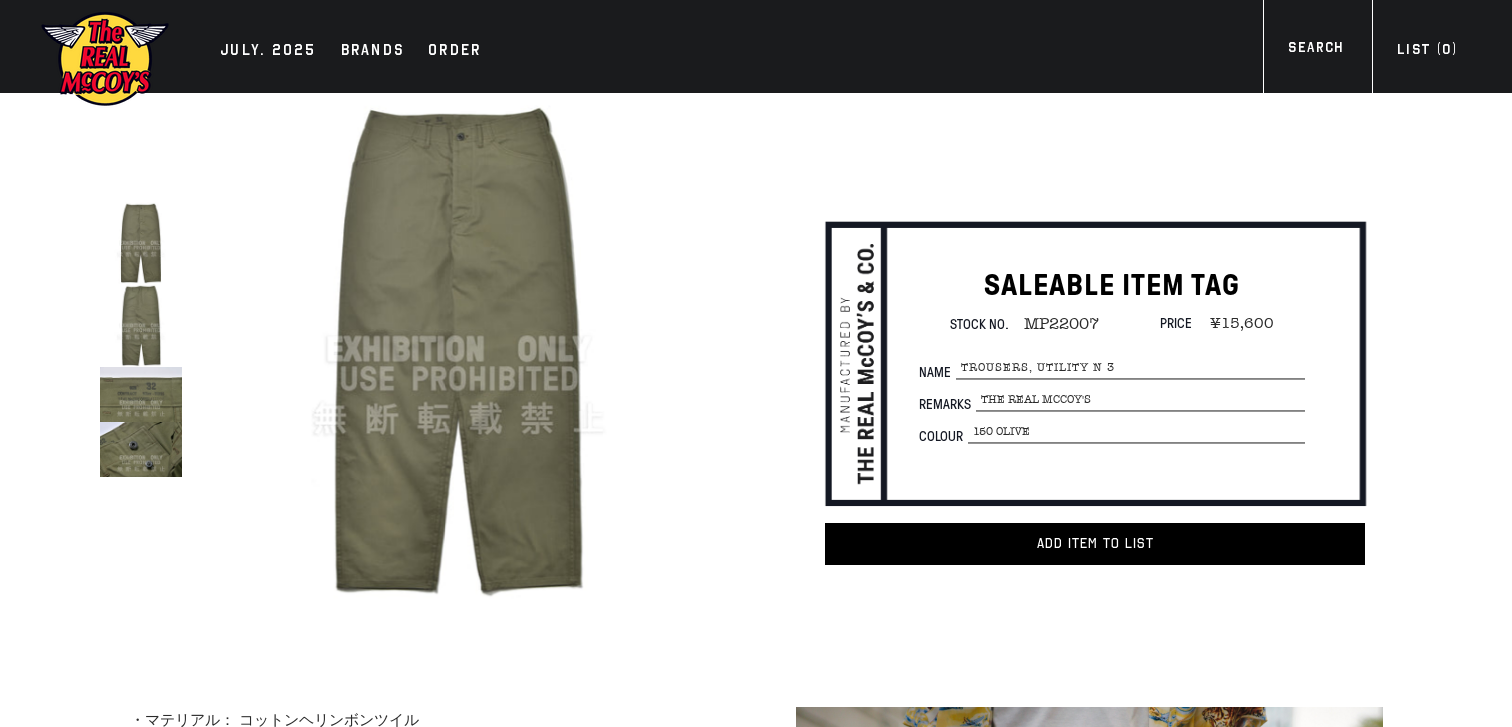 click at bounding box center [141, 394] 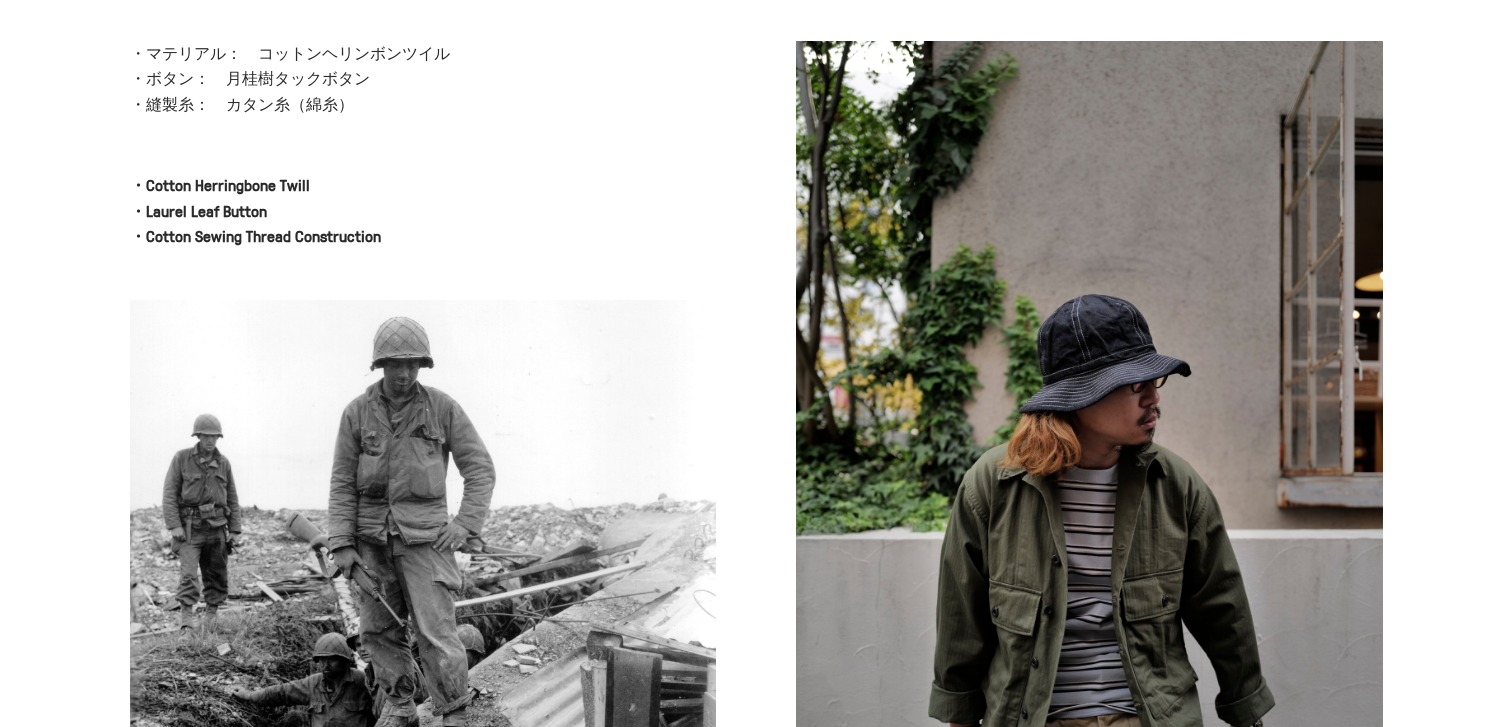 scroll, scrollTop: 667, scrollLeft: 0, axis: vertical 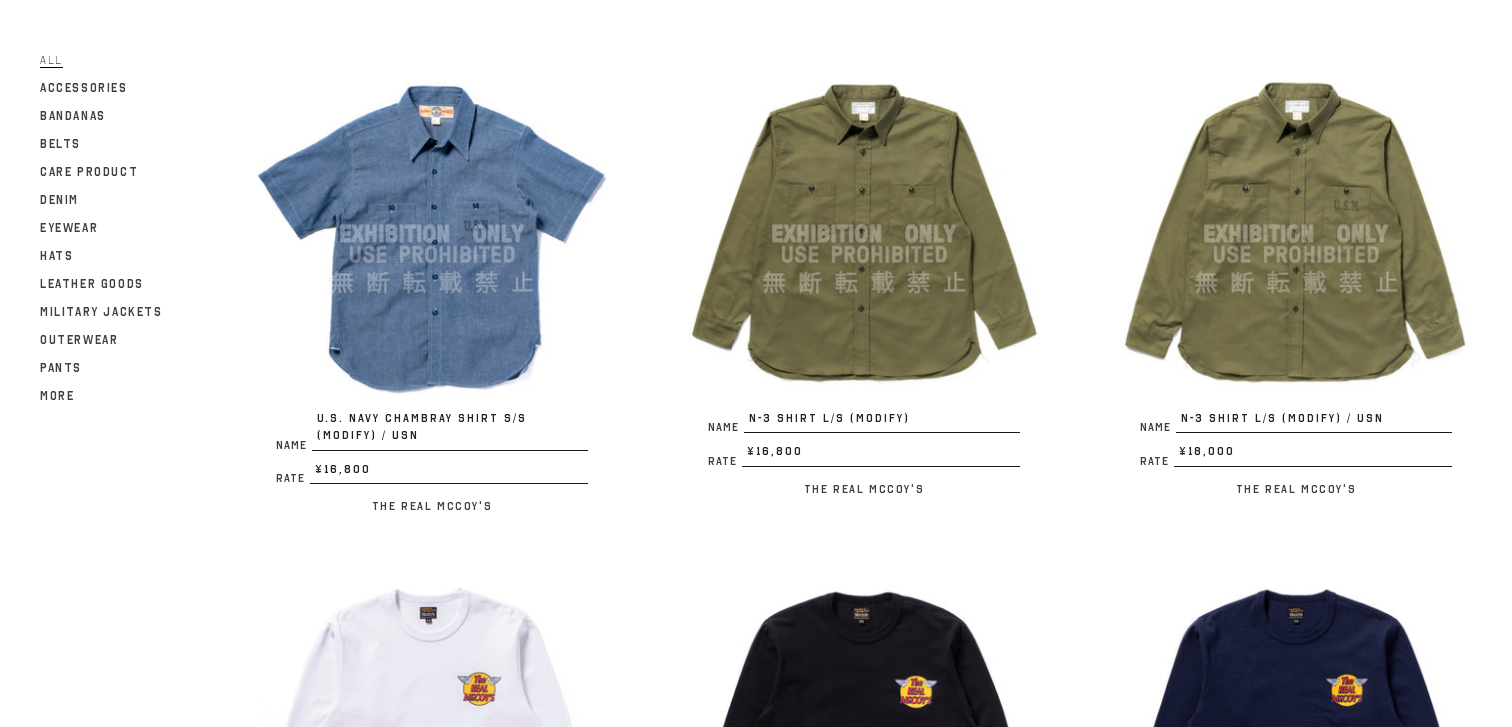 click at bounding box center [864, 234] 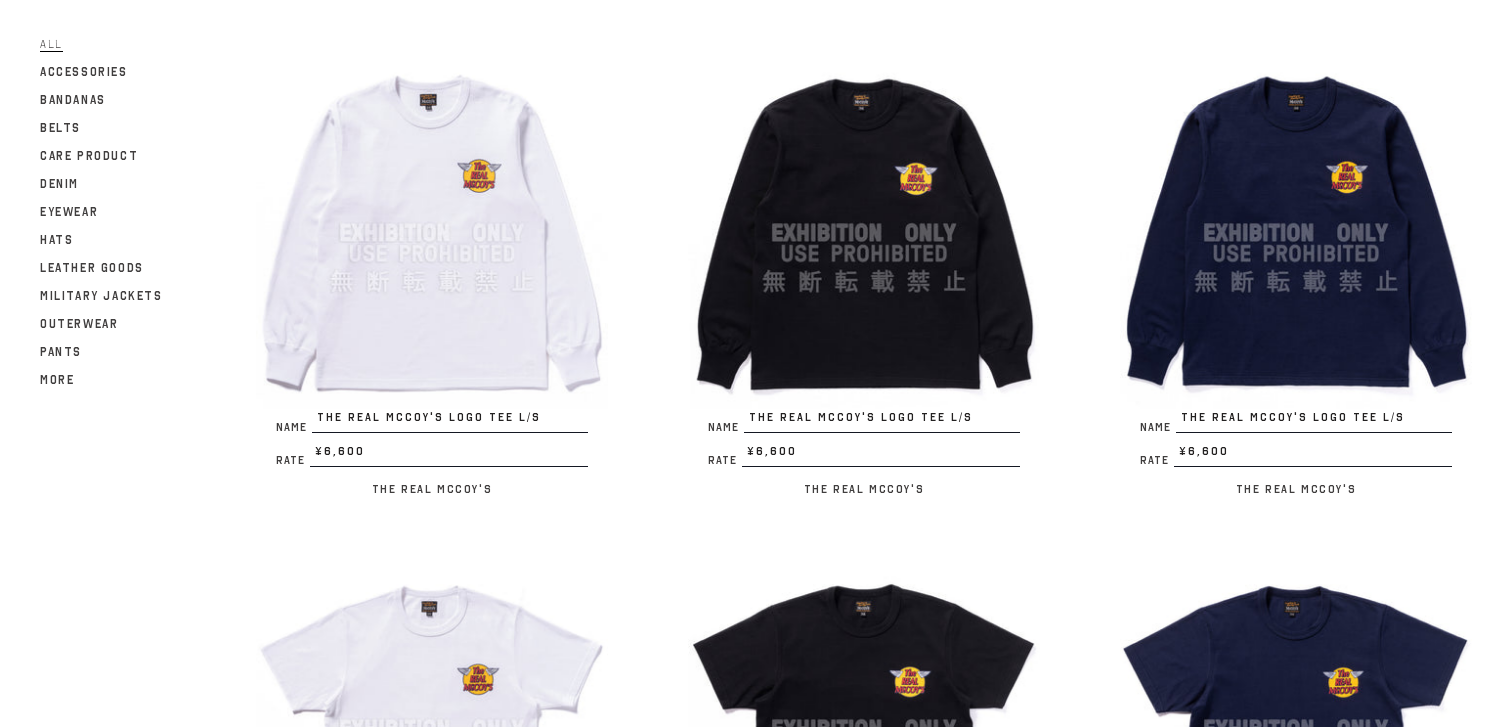 scroll, scrollTop: 744, scrollLeft: 0, axis: vertical 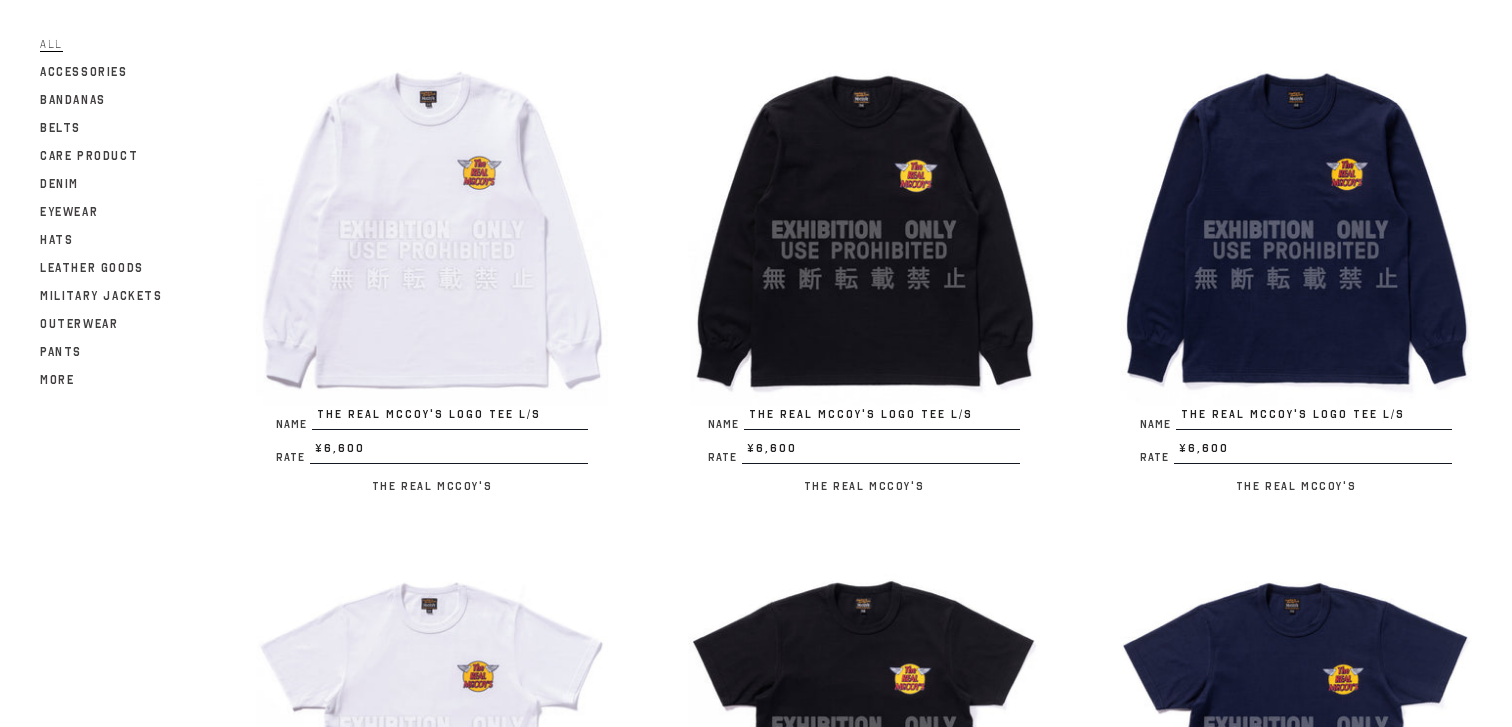 click at bounding box center (1296, 230) 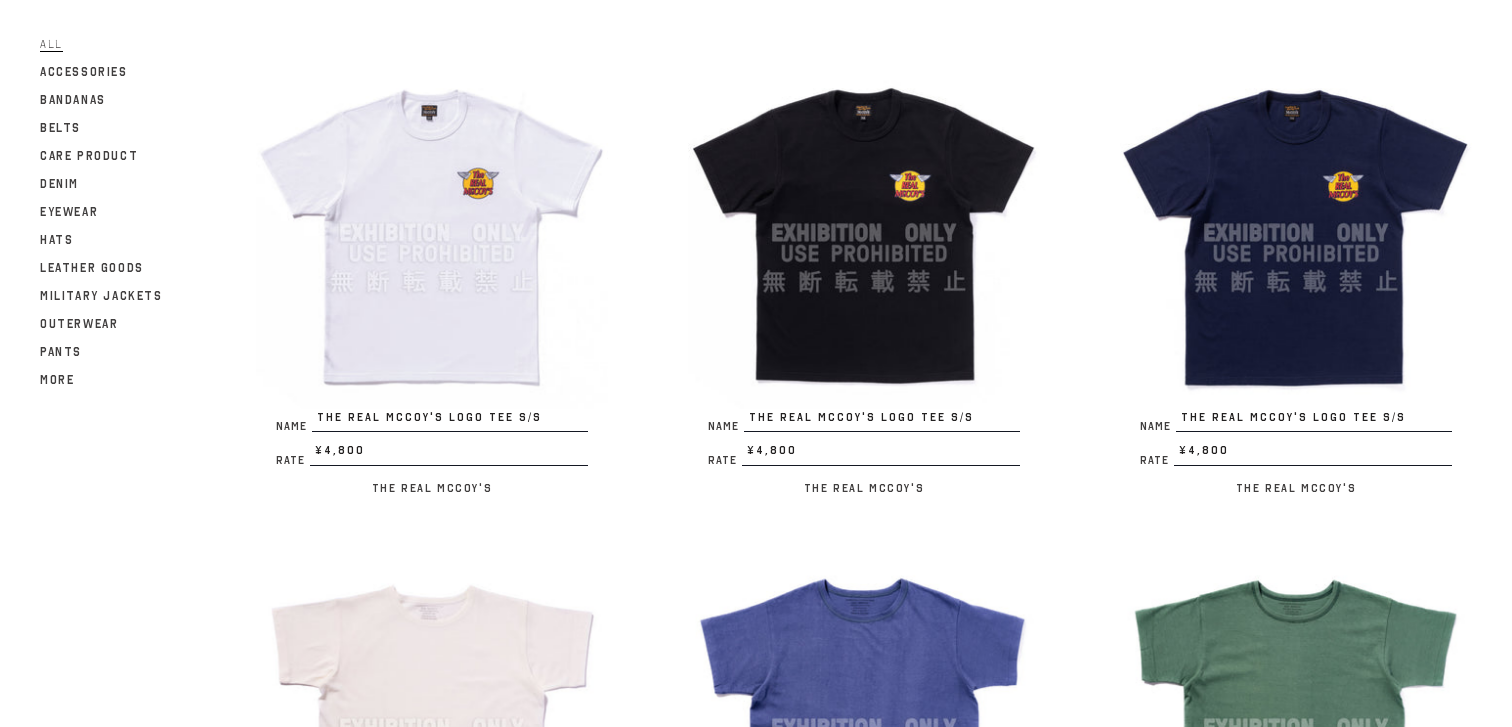 scroll, scrollTop: 1252, scrollLeft: 0, axis: vertical 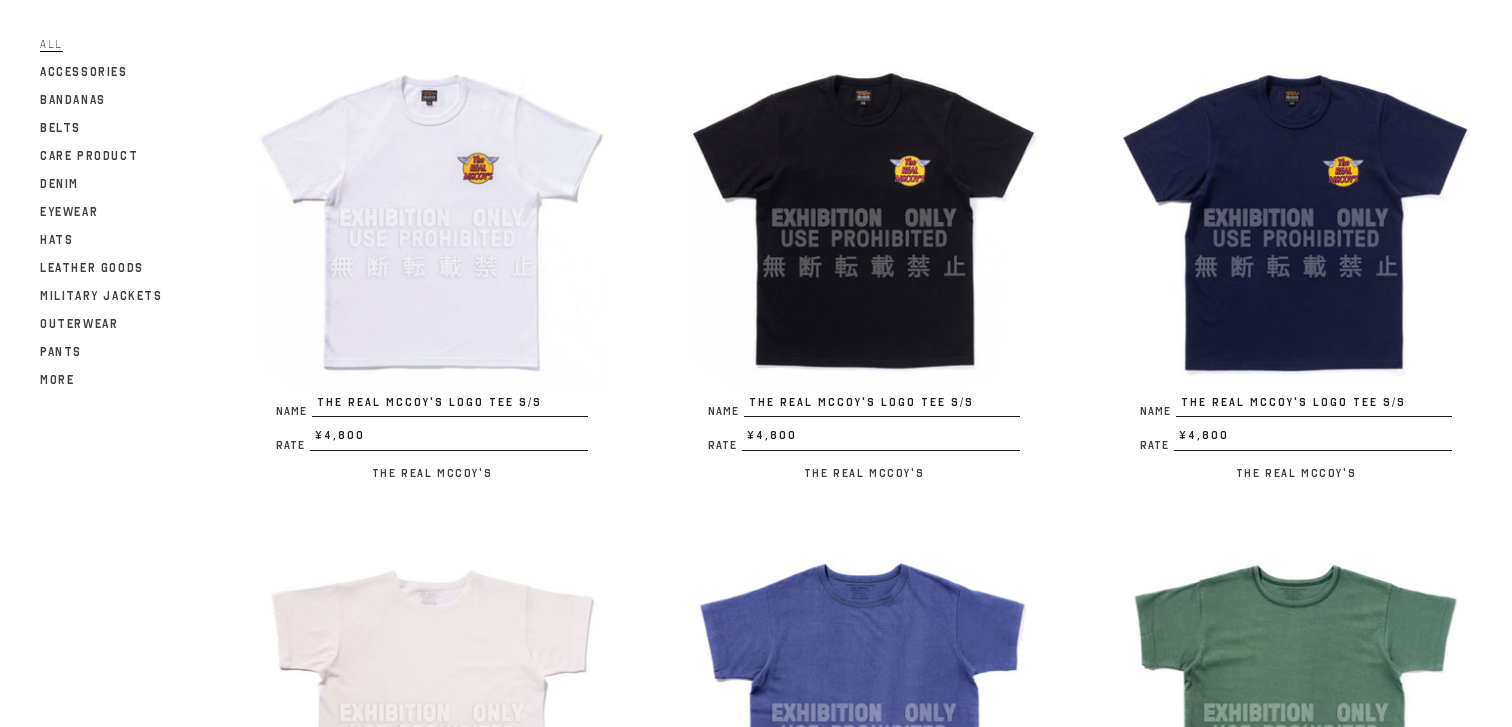click at bounding box center [432, 218] 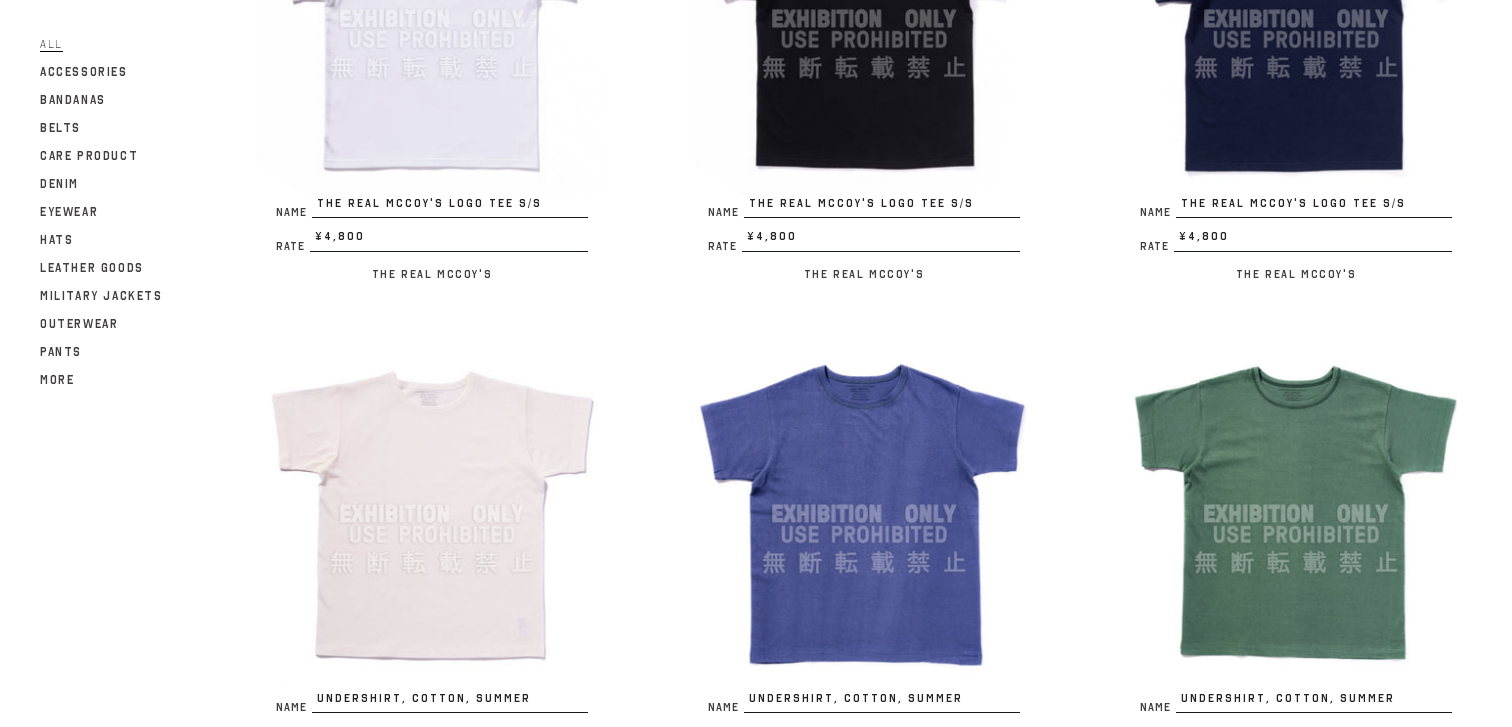 scroll, scrollTop: 1462, scrollLeft: 0, axis: vertical 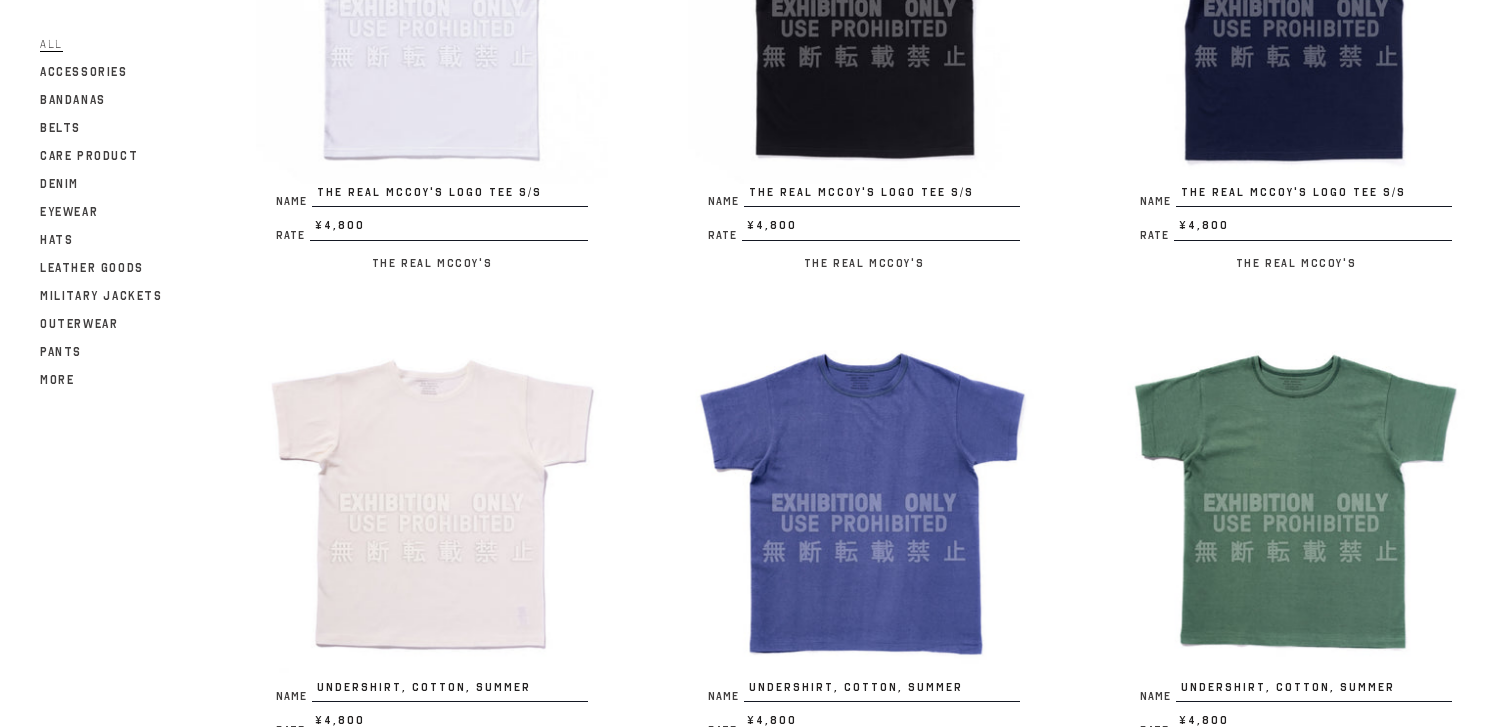 click at bounding box center (1296, 8) 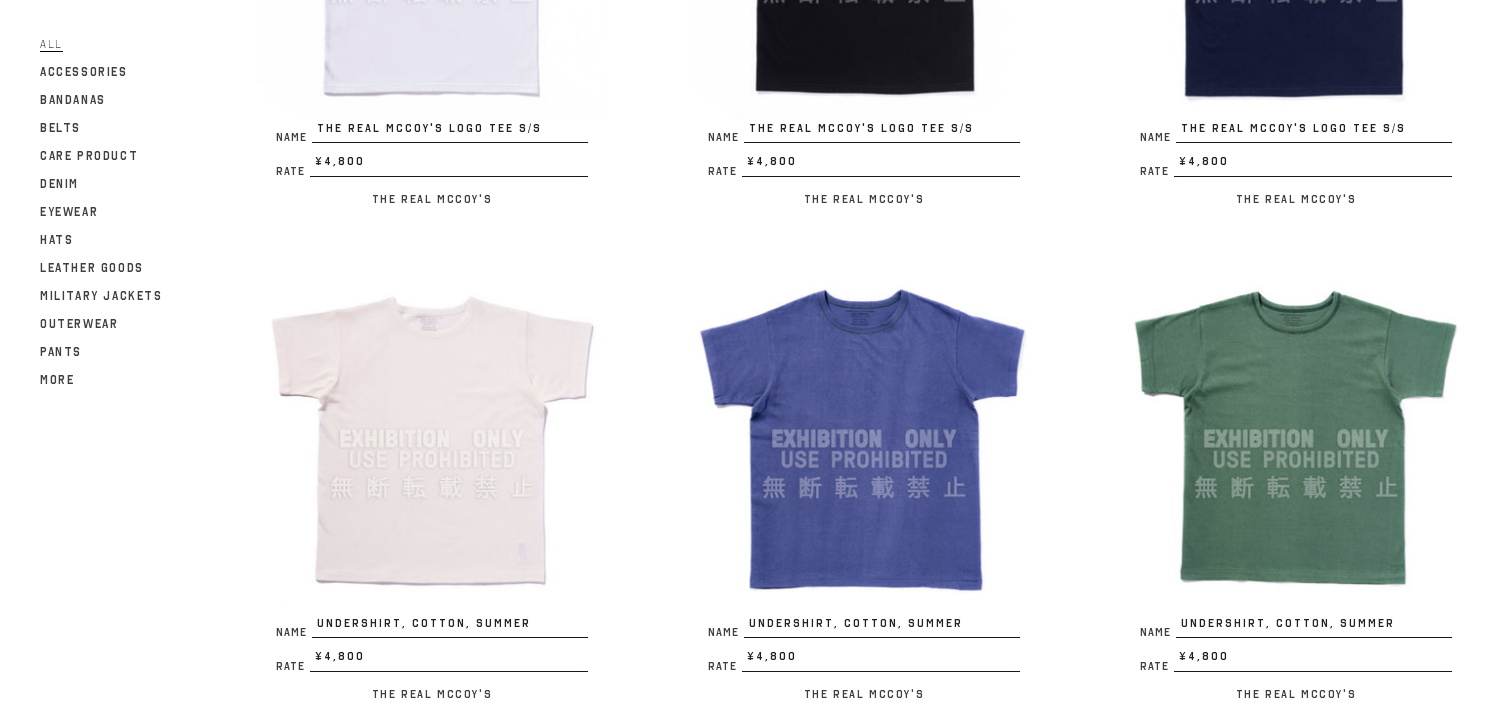 scroll, scrollTop: 1539, scrollLeft: 0, axis: vertical 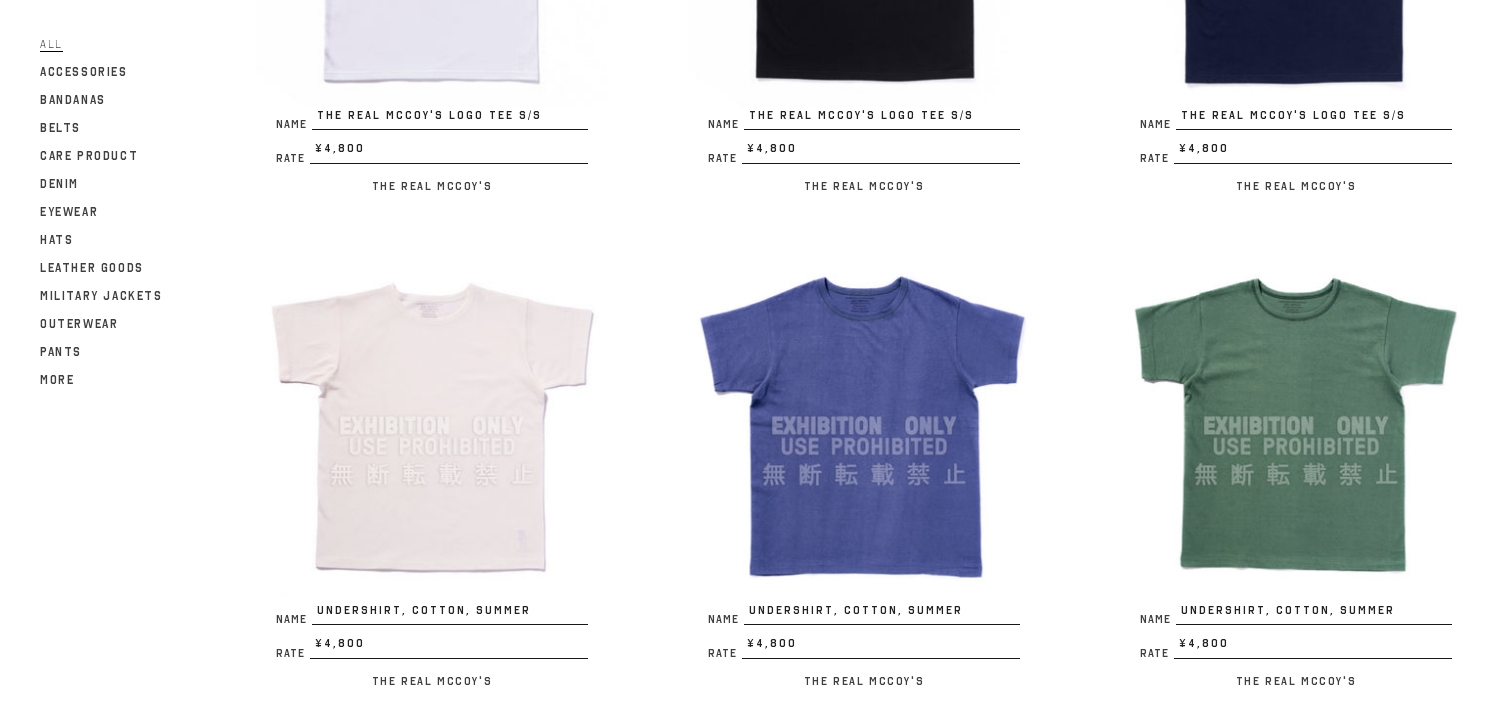 click at bounding box center (432, 426) 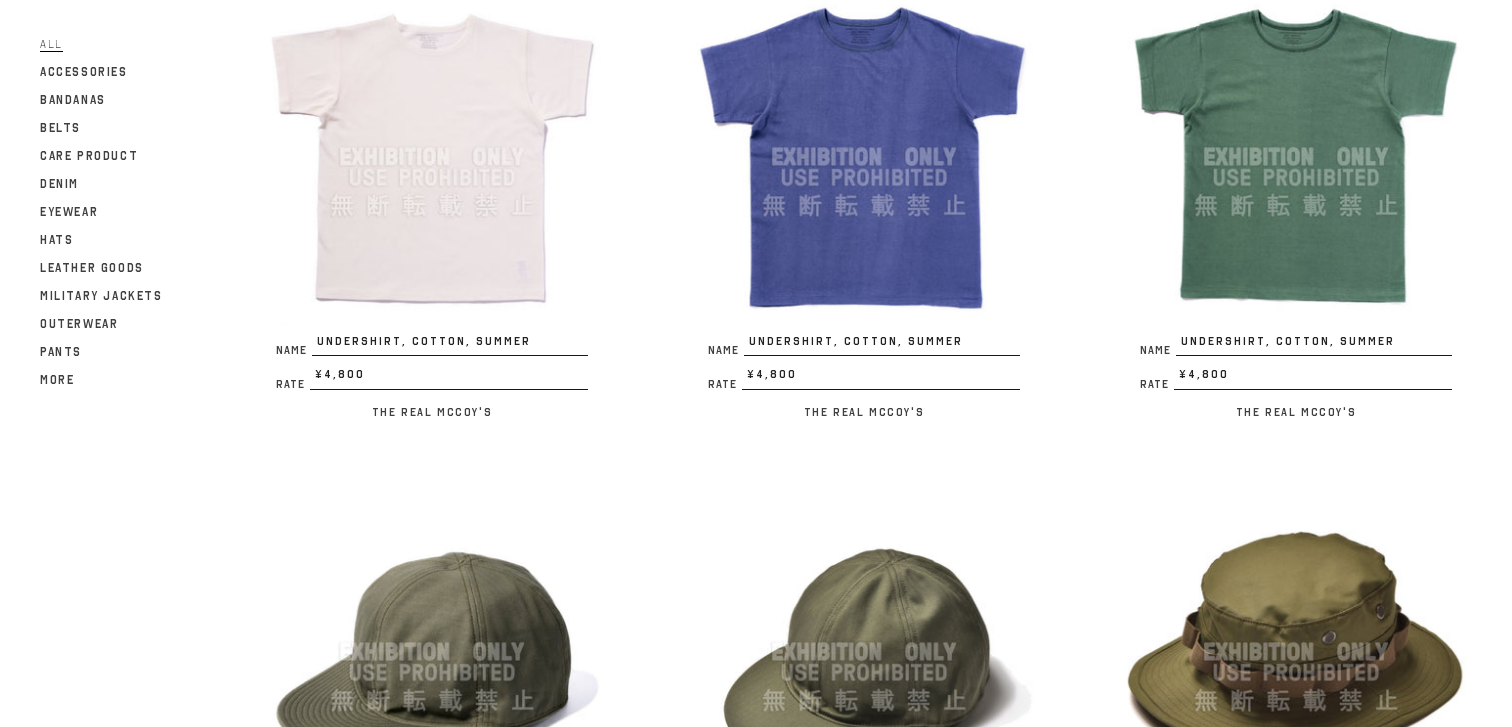 scroll, scrollTop: 1801, scrollLeft: 0, axis: vertical 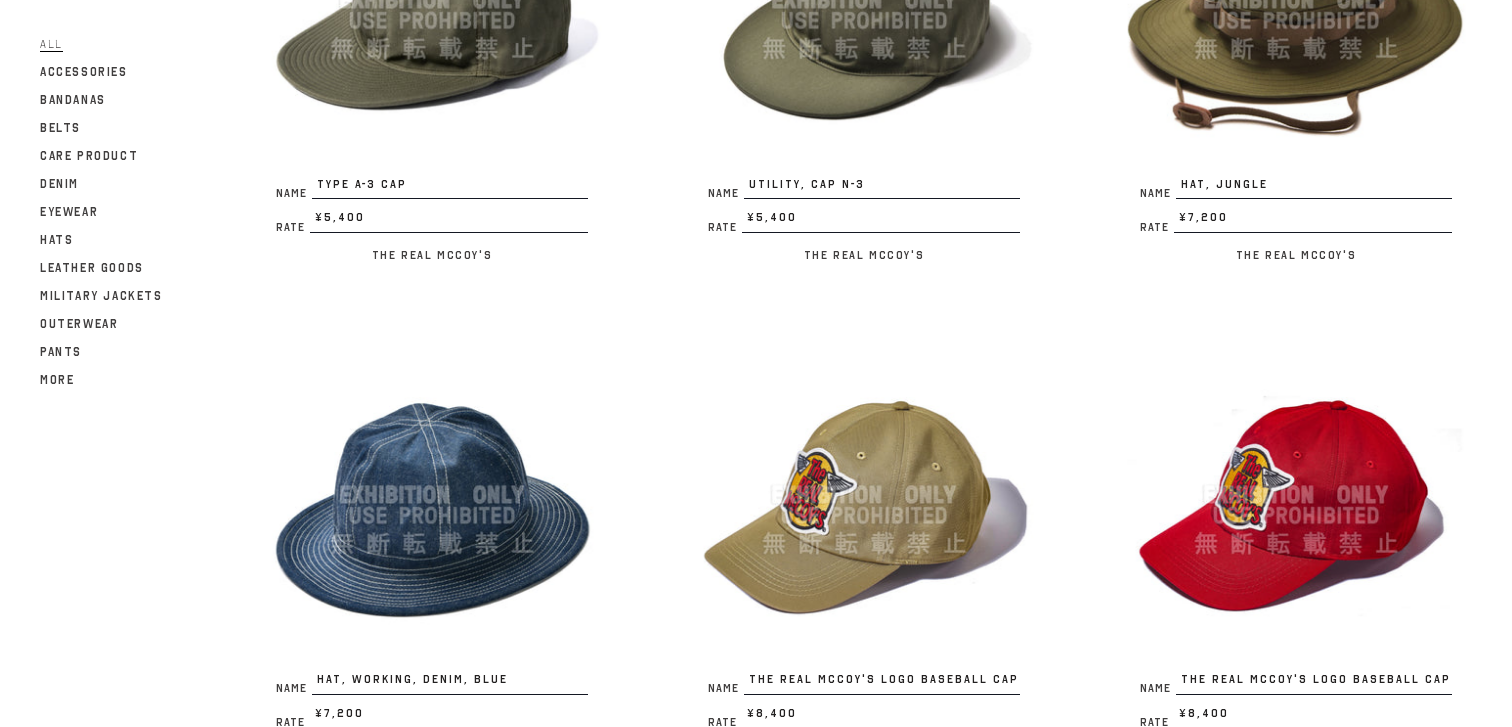 click at bounding box center (864, 495) 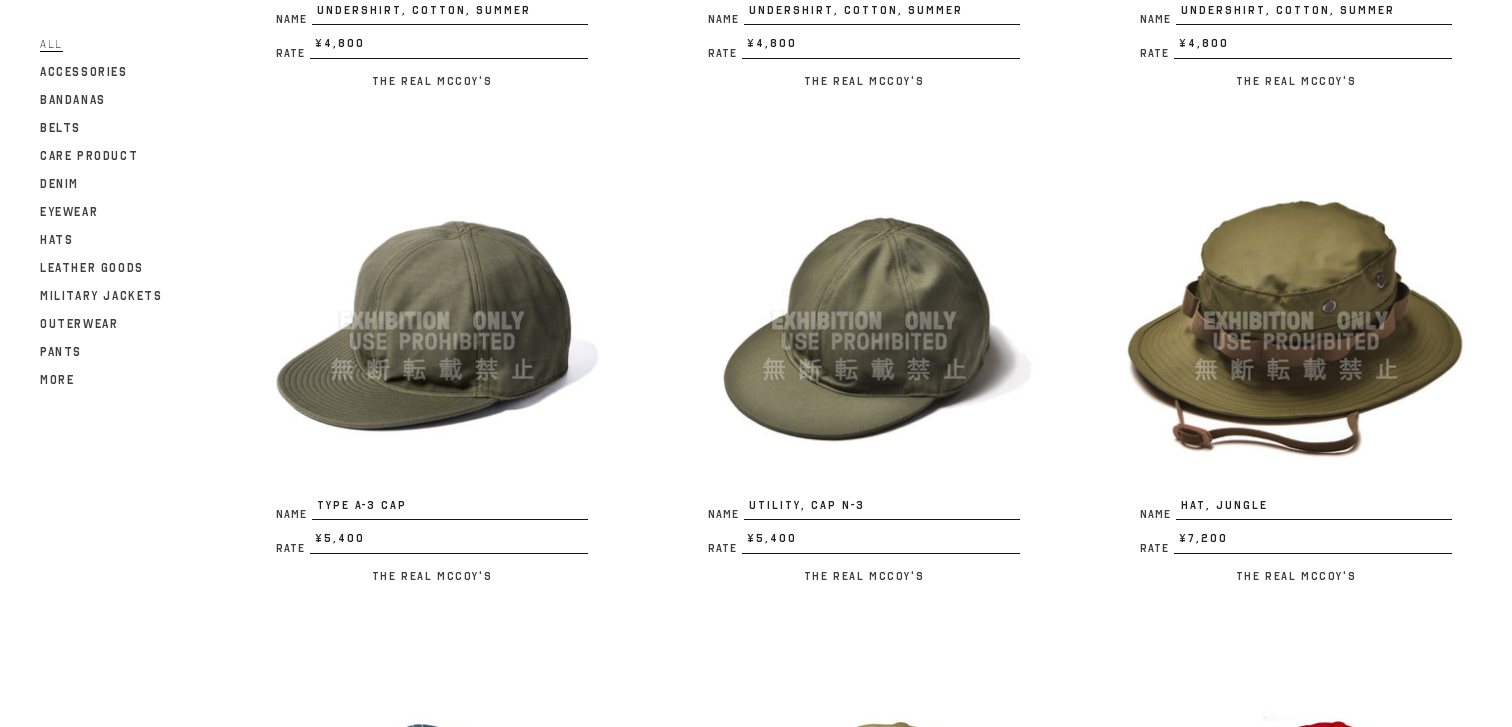 scroll, scrollTop: 2124, scrollLeft: 0, axis: vertical 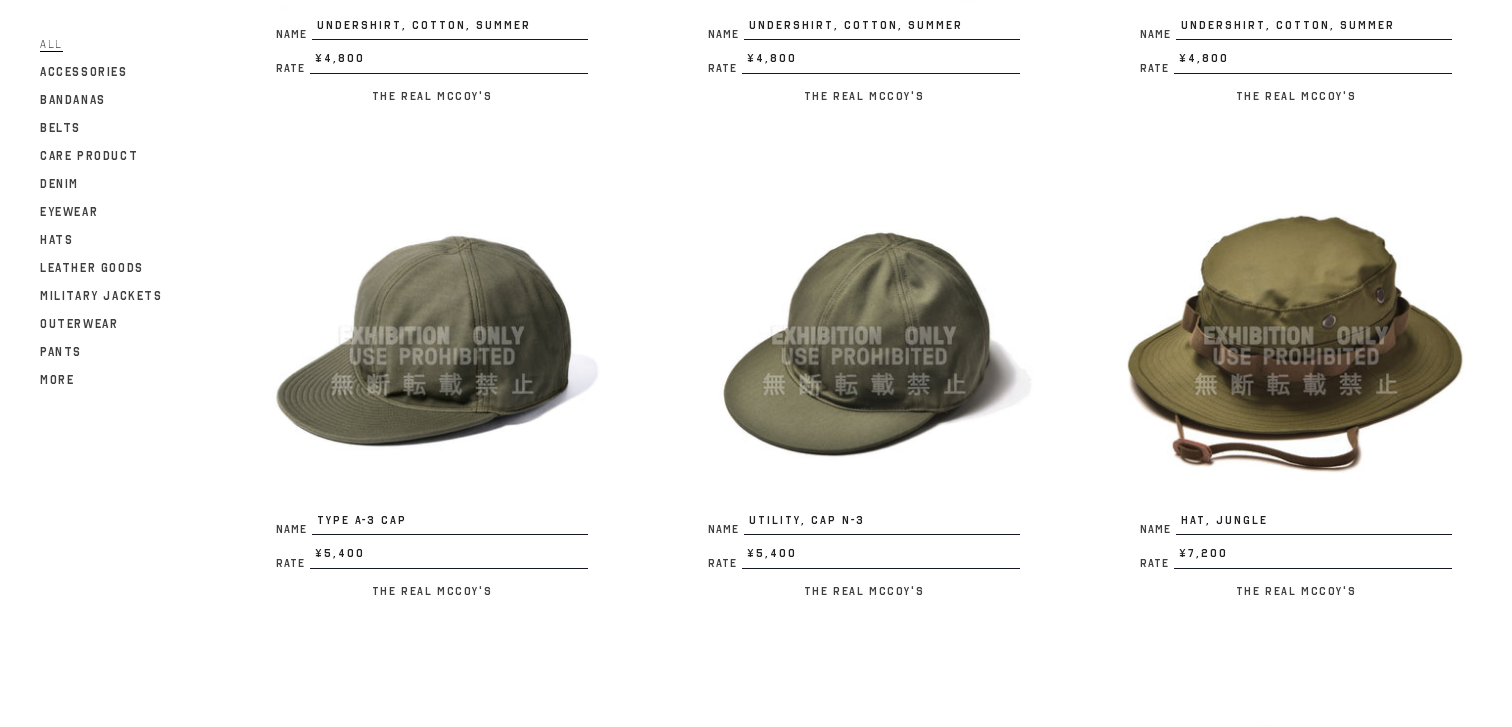 click at bounding box center (864, 336) 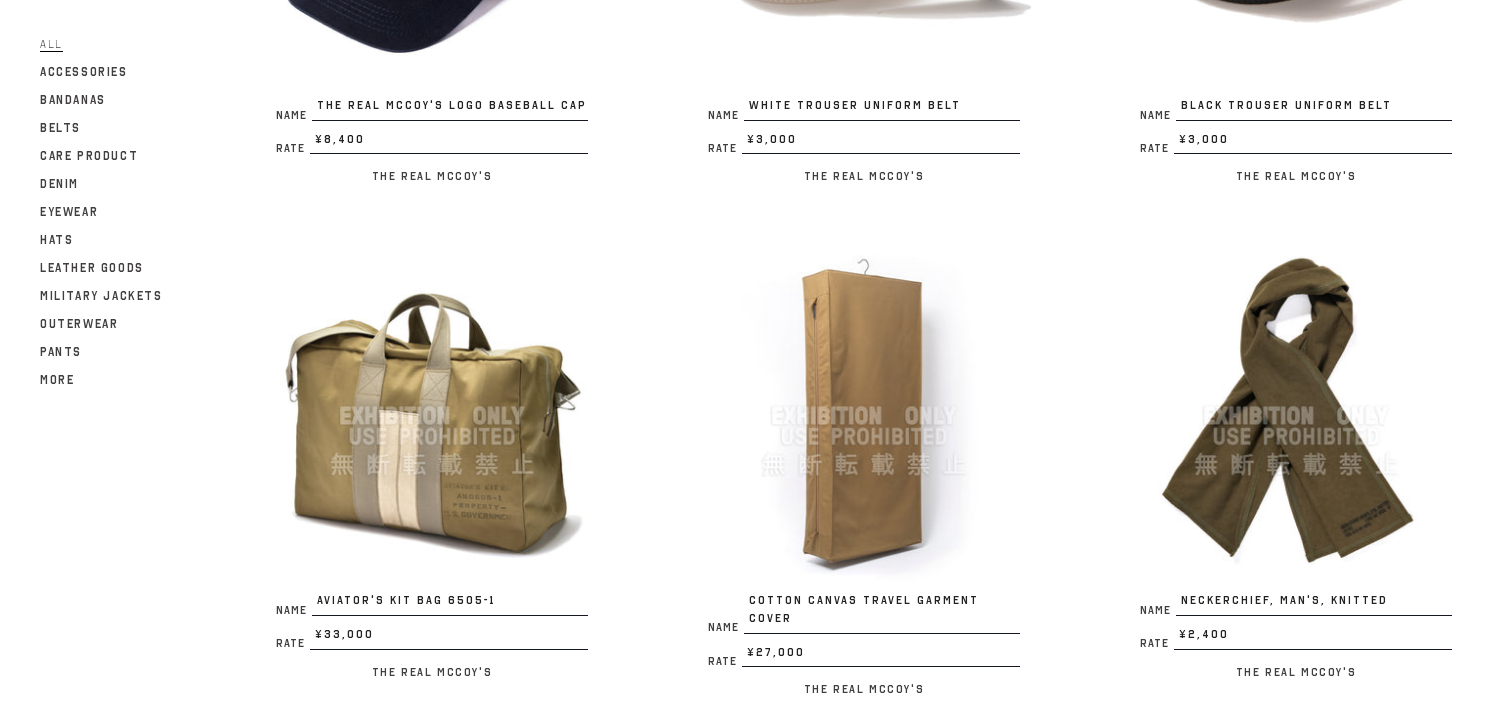 scroll, scrollTop: 3781, scrollLeft: 0, axis: vertical 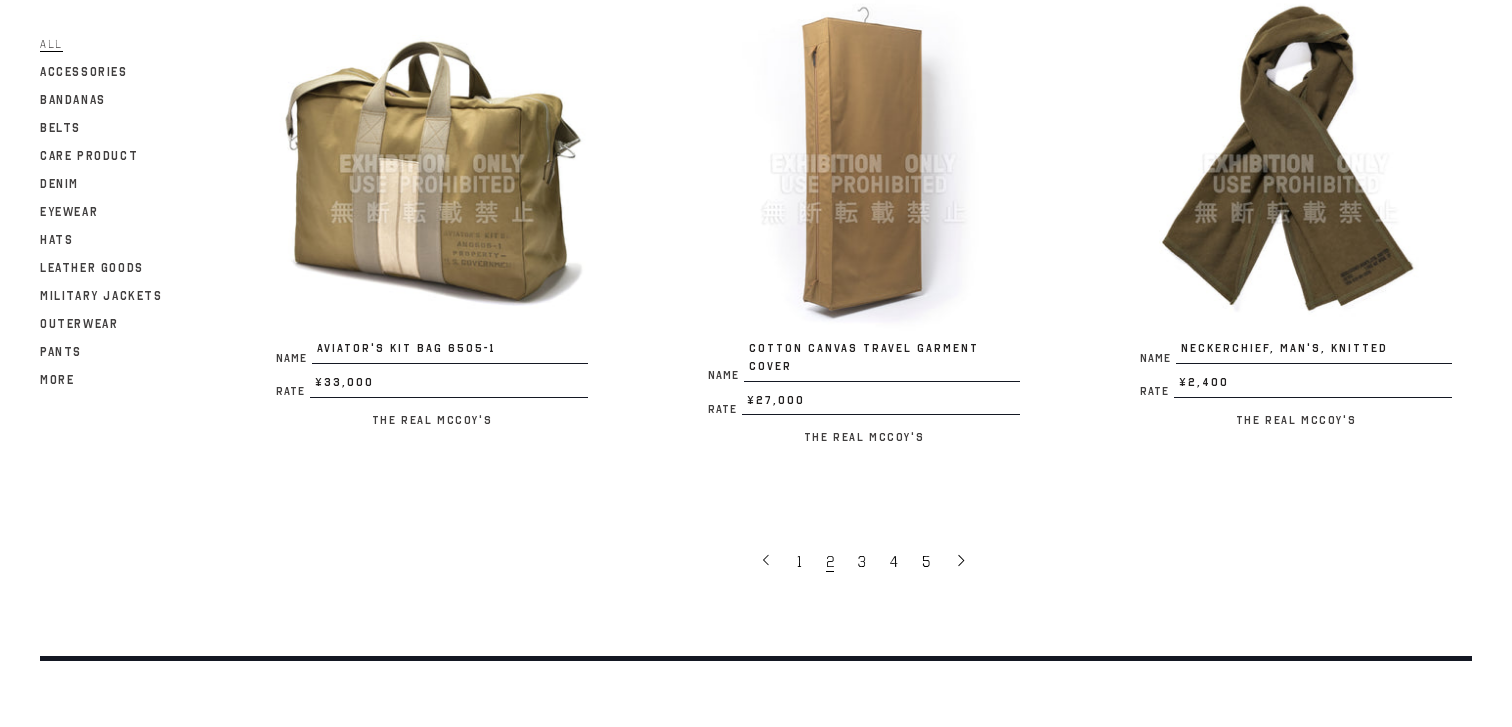 click at bounding box center [1296, 164] 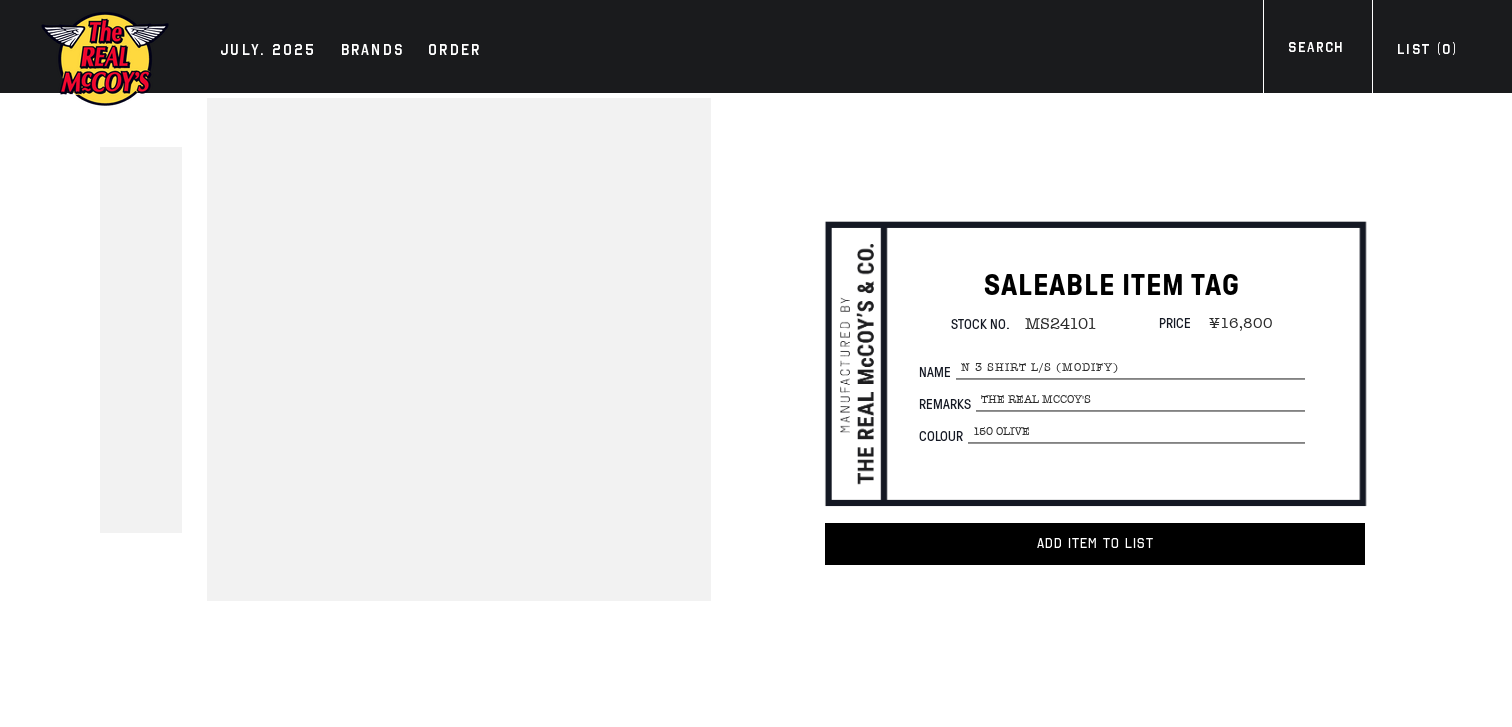 scroll, scrollTop: 0, scrollLeft: 0, axis: both 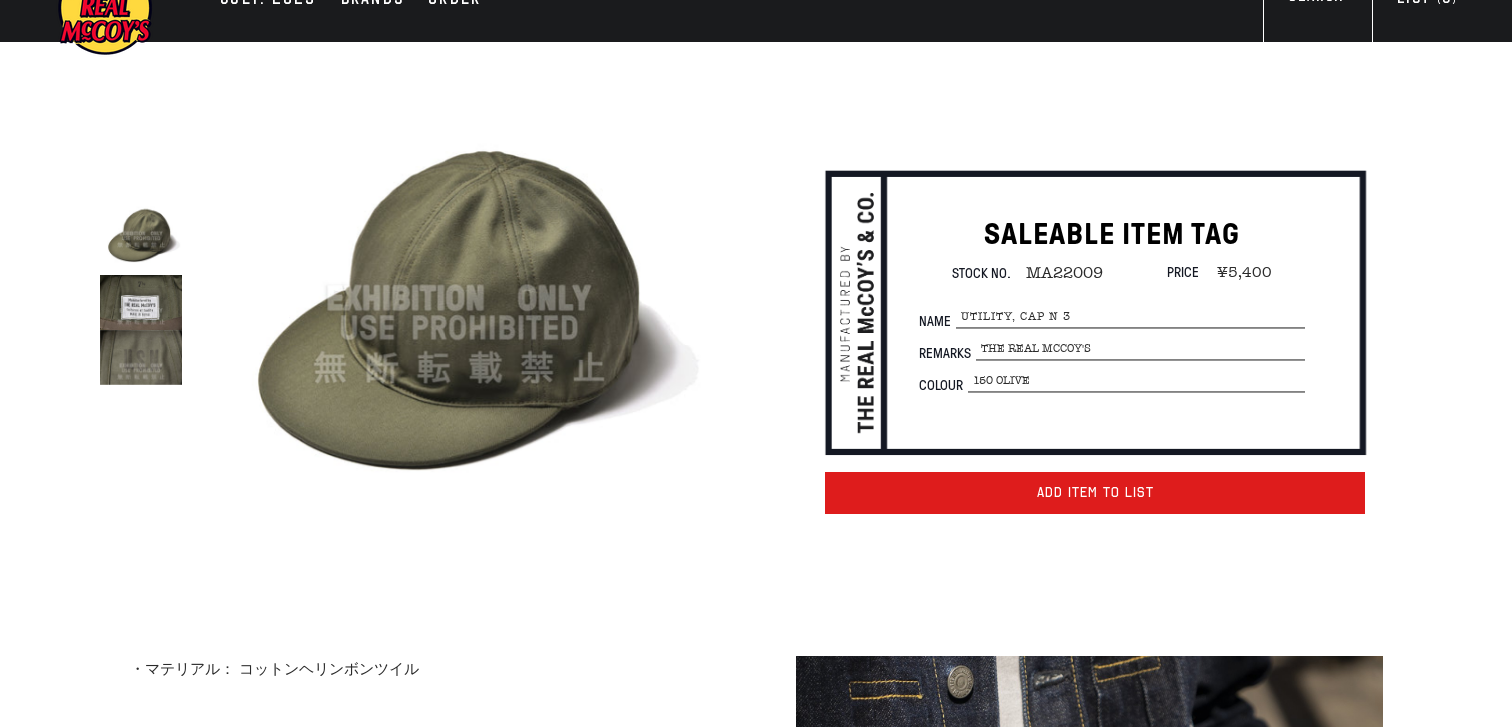 click on "Add item to List" at bounding box center [1095, 493] 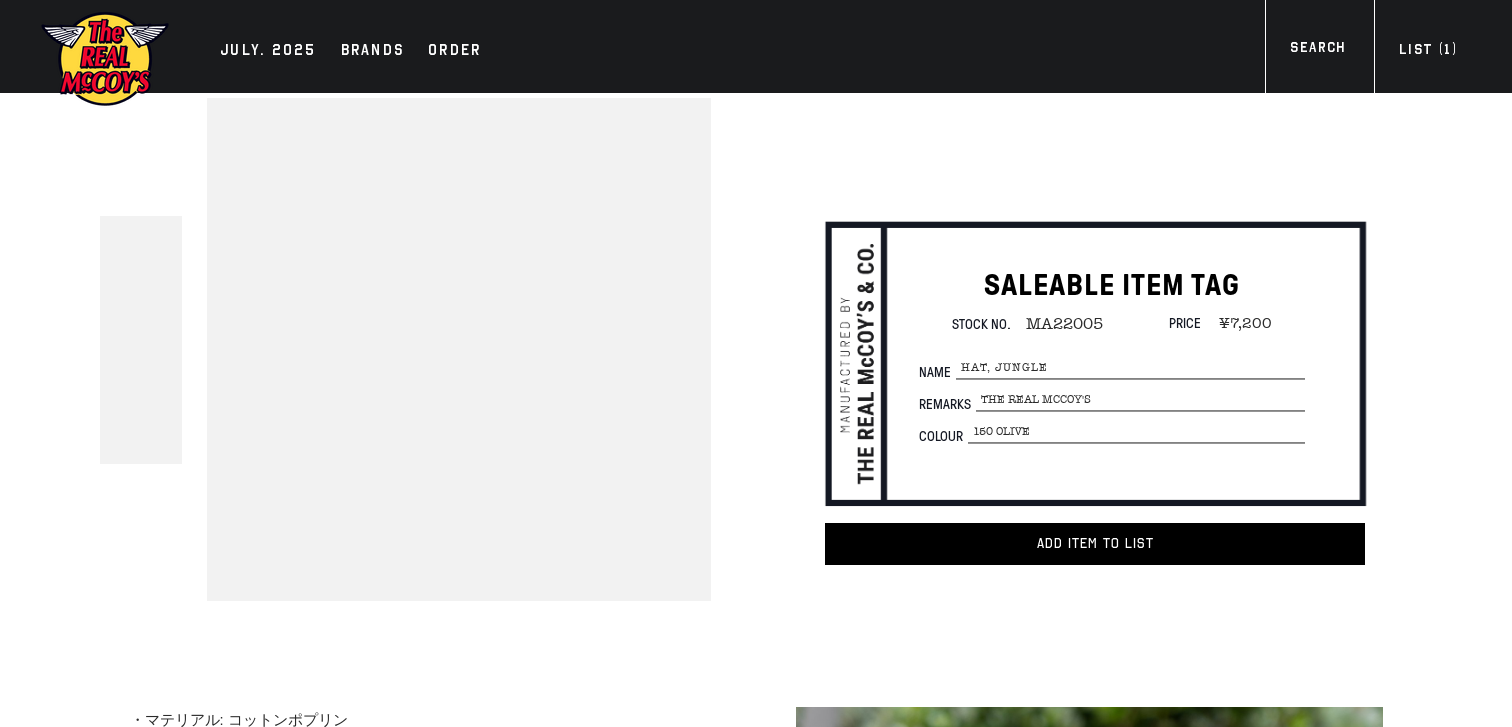 scroll, scrollTop: 0, scrollLeft: 0, axis: both 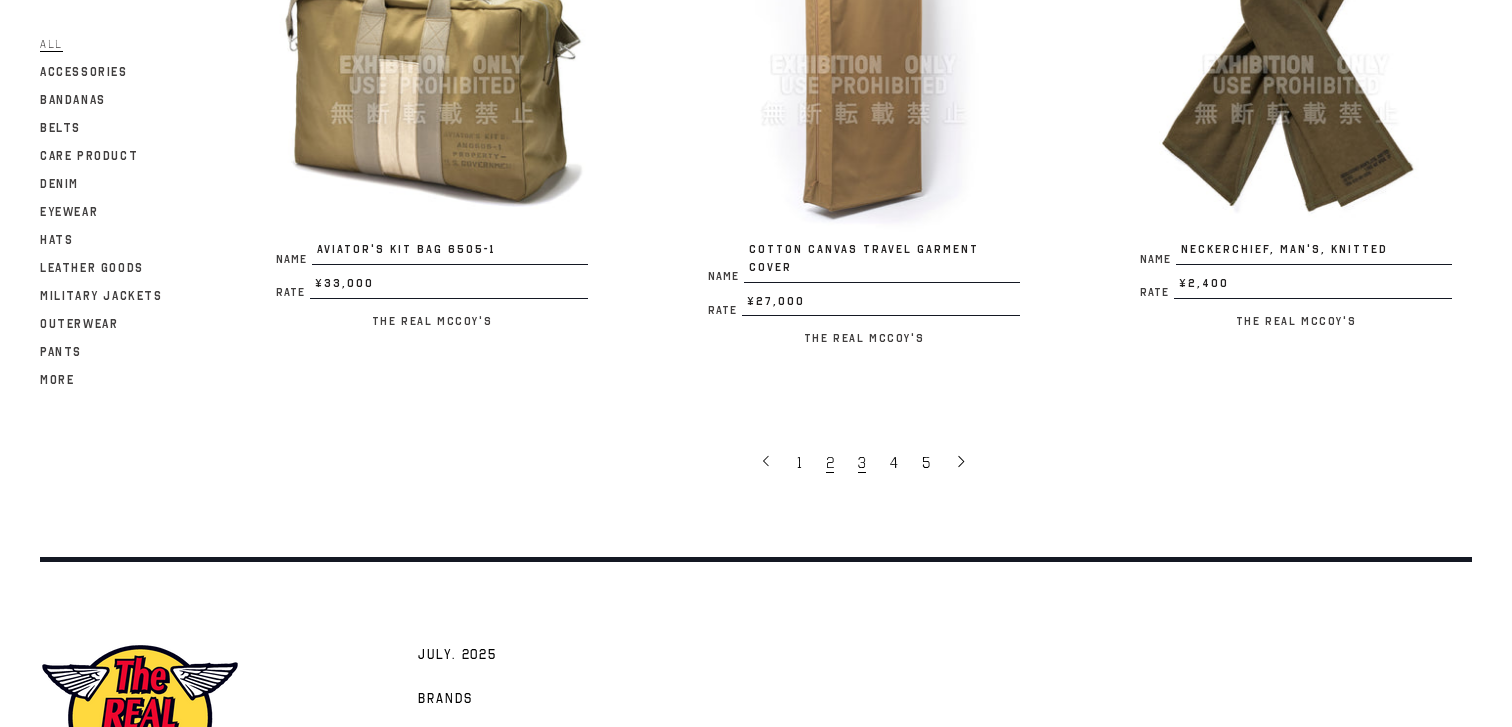 click on "3" at bounding box center [862, 463] 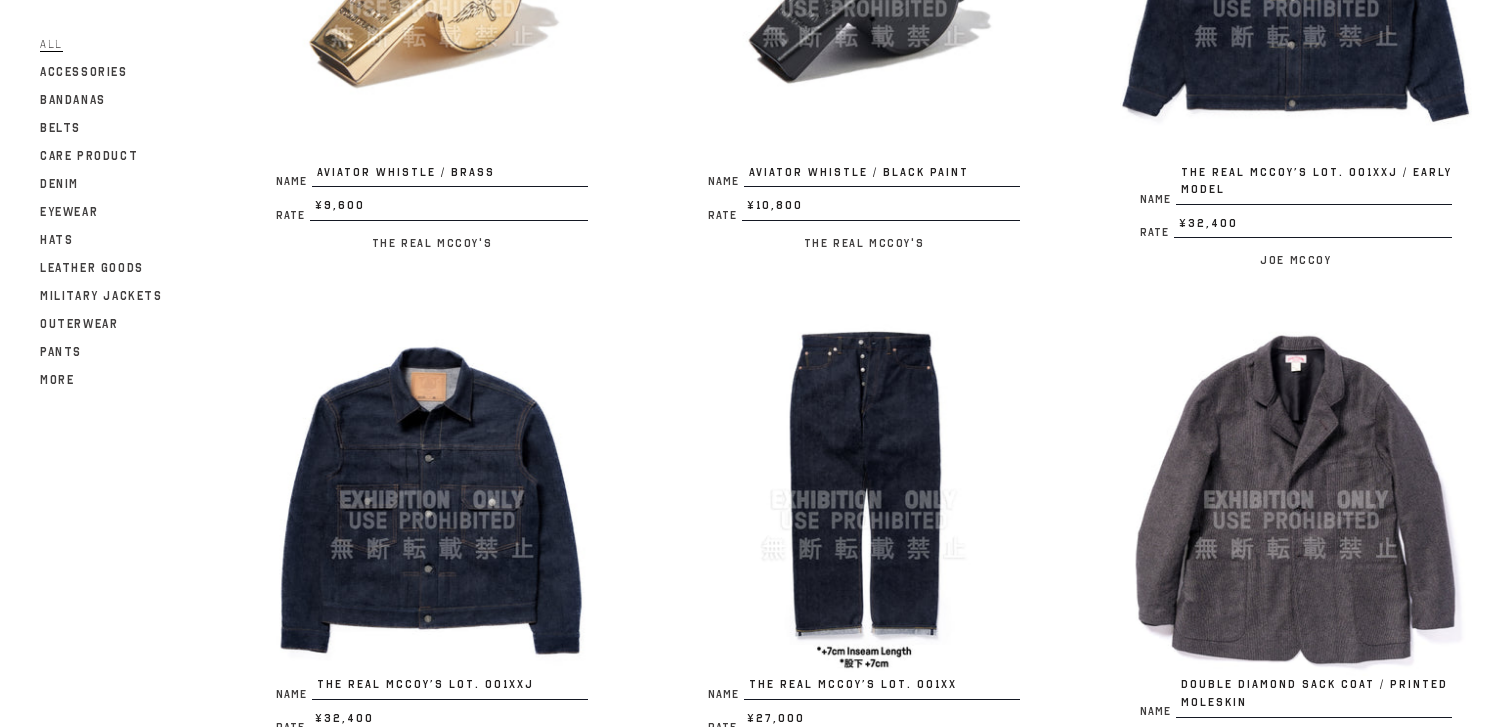 scroll, scrollTop: 475, scrollLeft: 0, axis: vertical 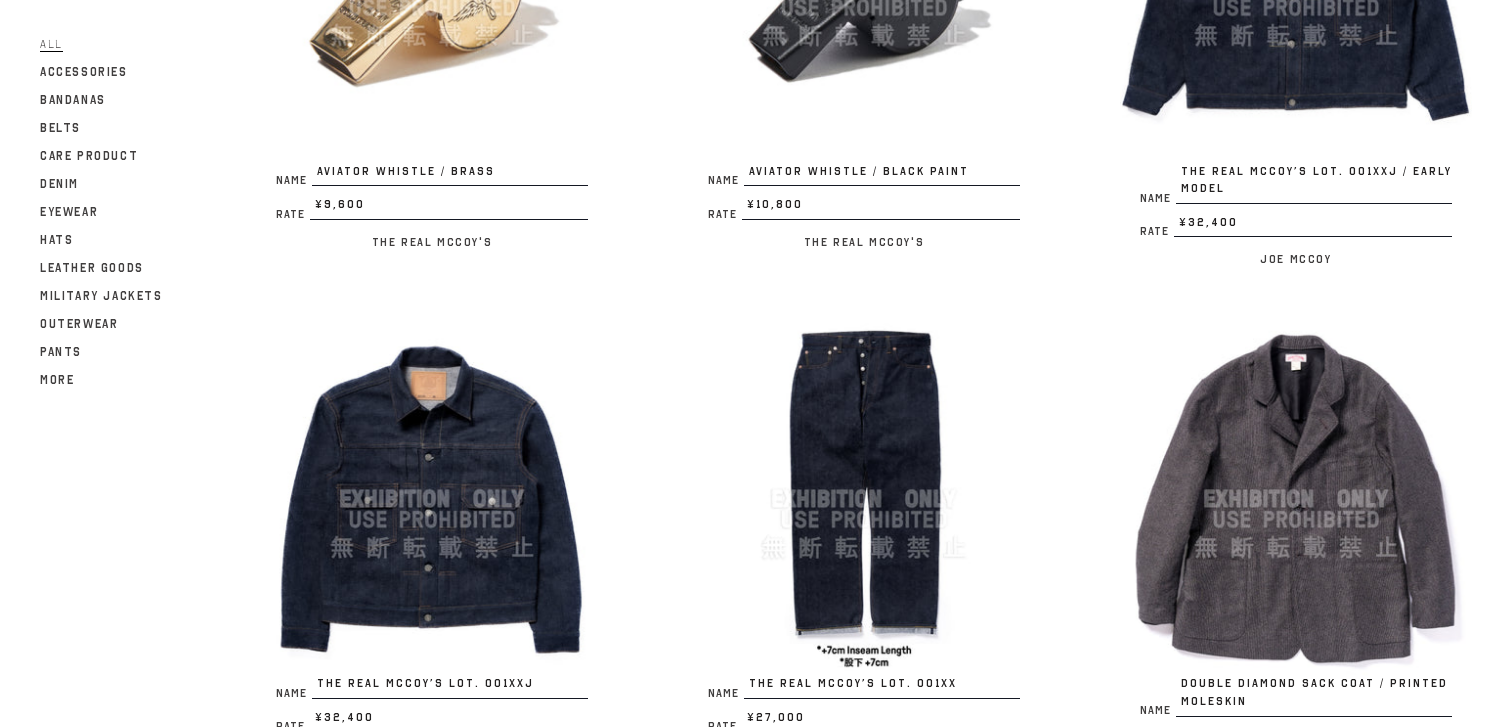 click at bounding box center [432, 499] 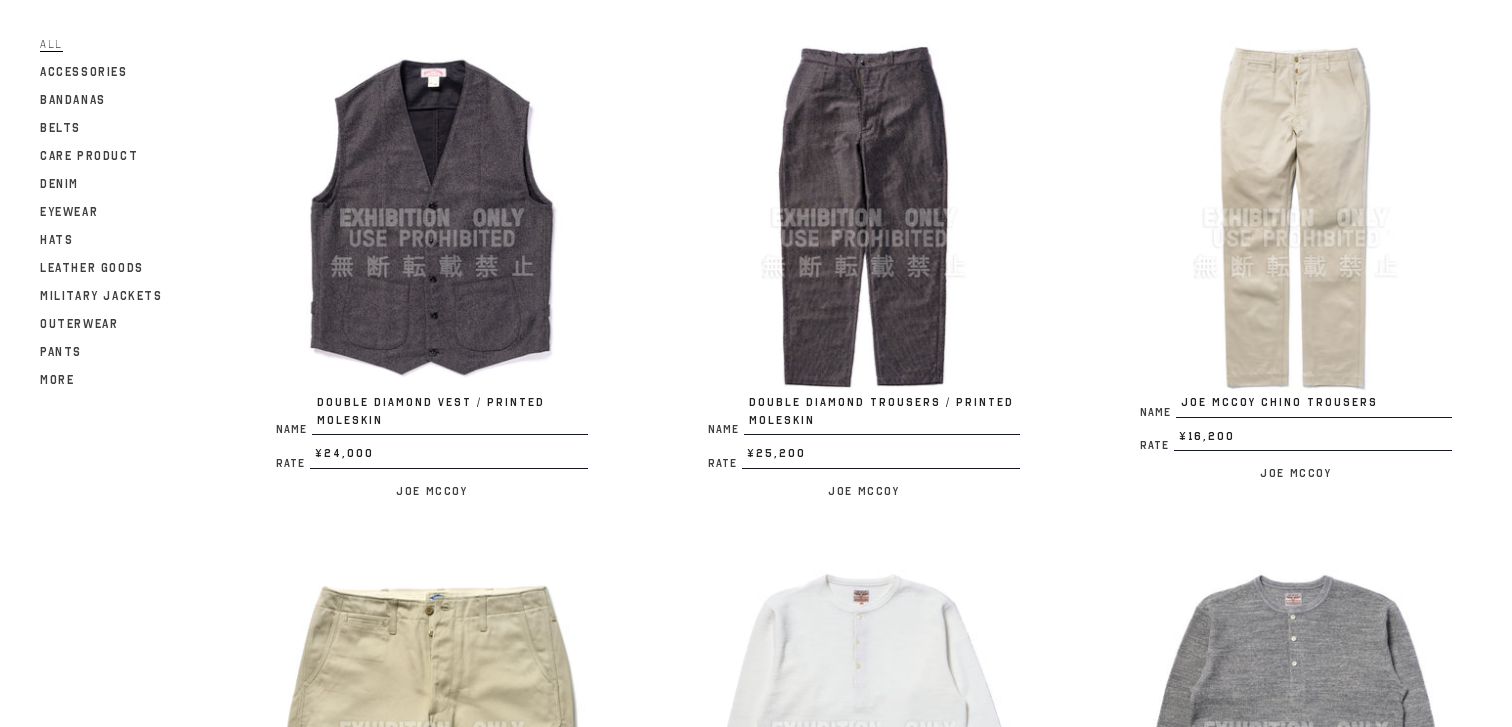 scroll, scrollTop: 1409, scrollLeft: 0, axis: vertical 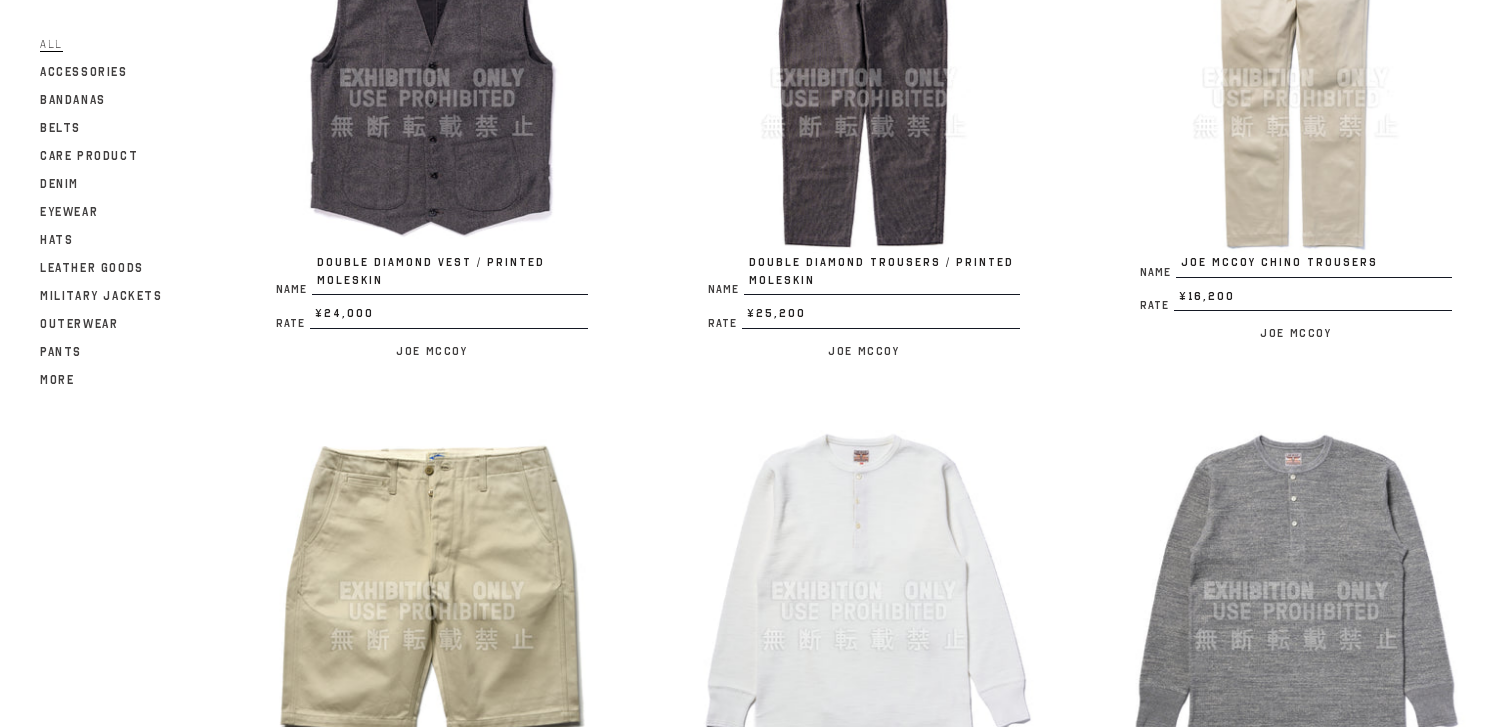 click at bounding box center (864, 591) 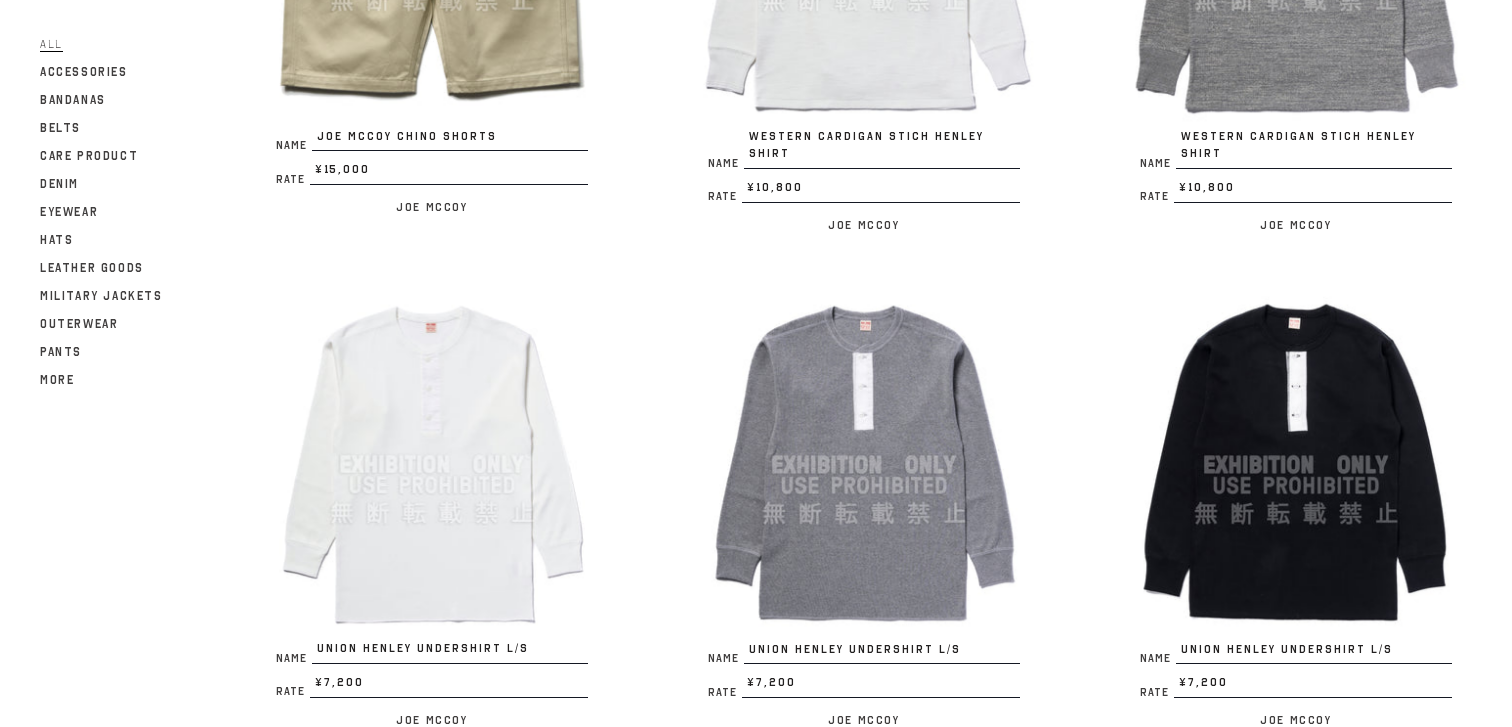scroll, scrollTop: 2050, scrollLeft: 0, axis: vertical 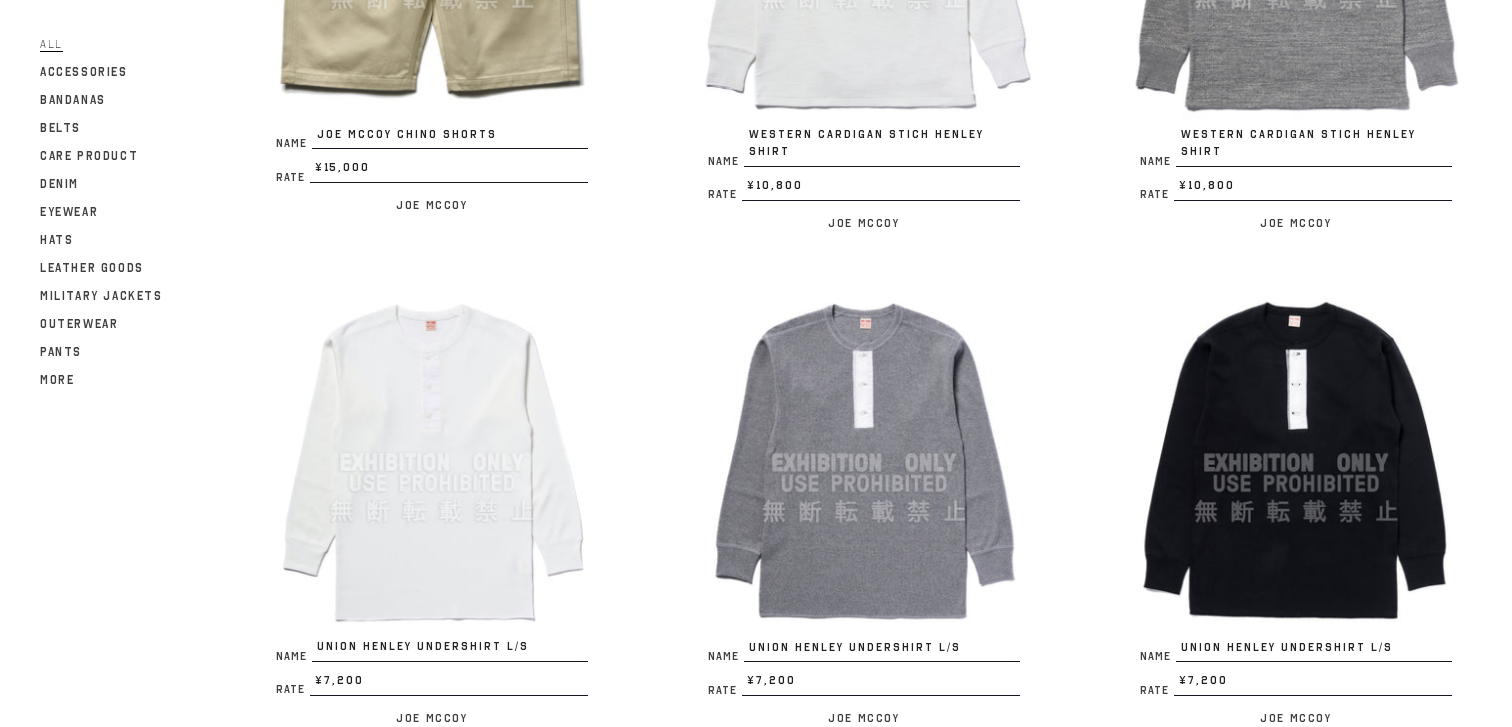 click at bounding box center (432, 463) 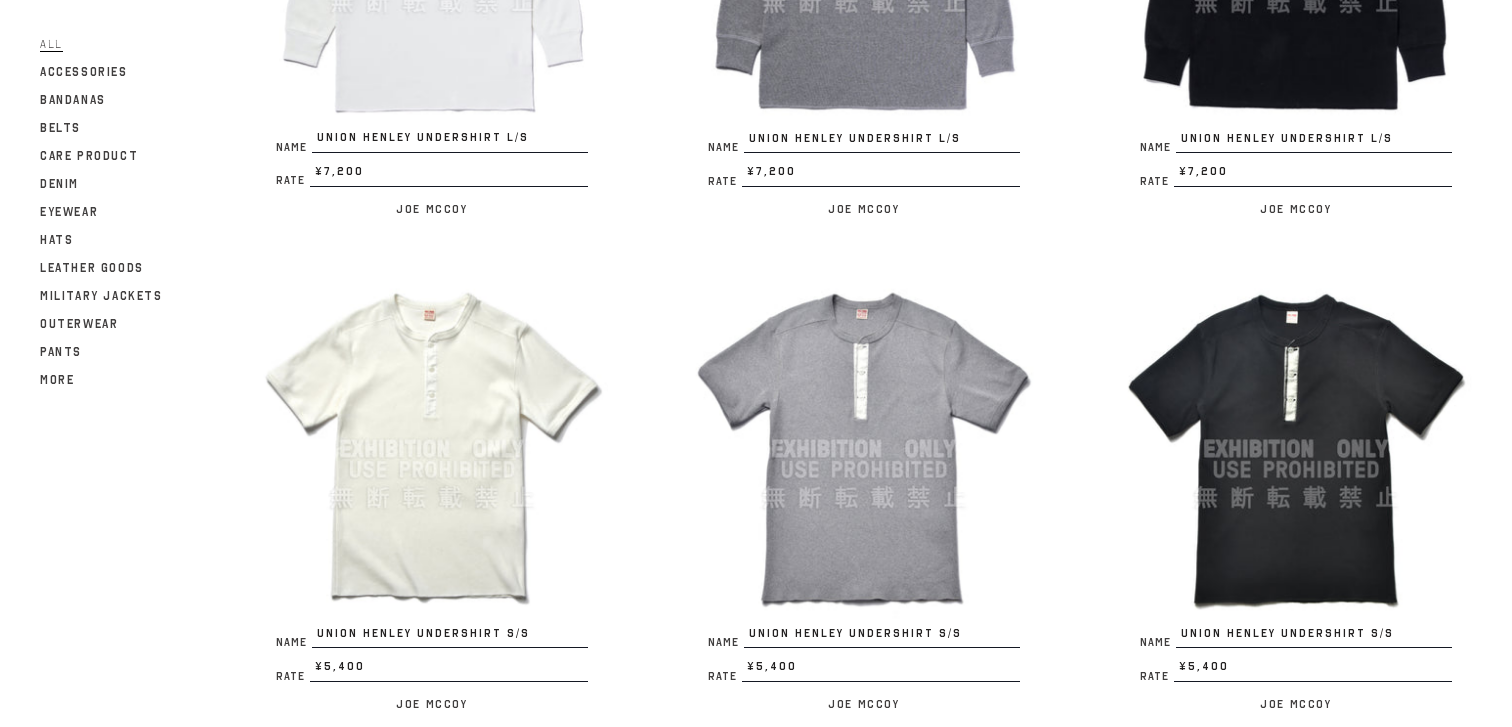 scroll, scrollTop: 2562, scrollLeft: 0, axis: vertical 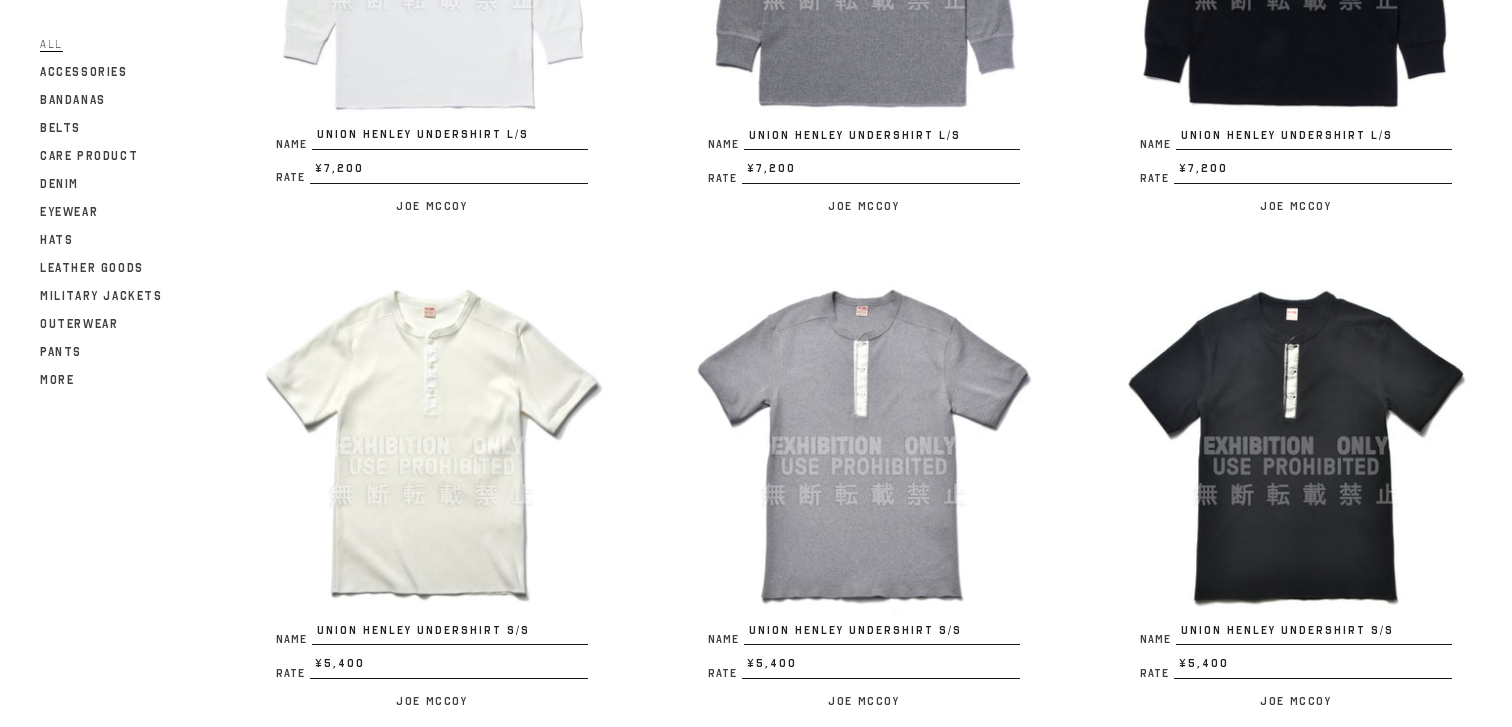 click at bounding box center (432, 446) 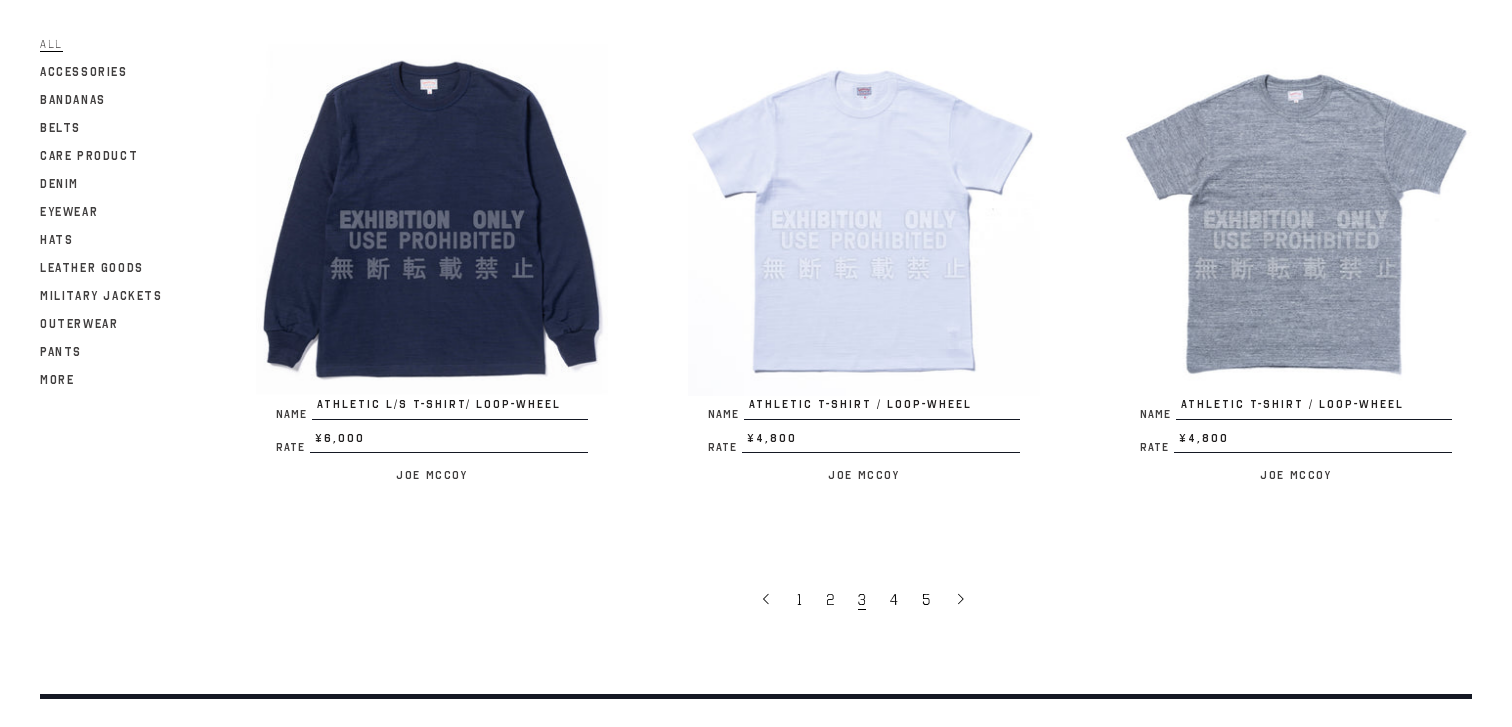scroll, scrollTop: 3808, scrollLeft: 0, axis: vertical 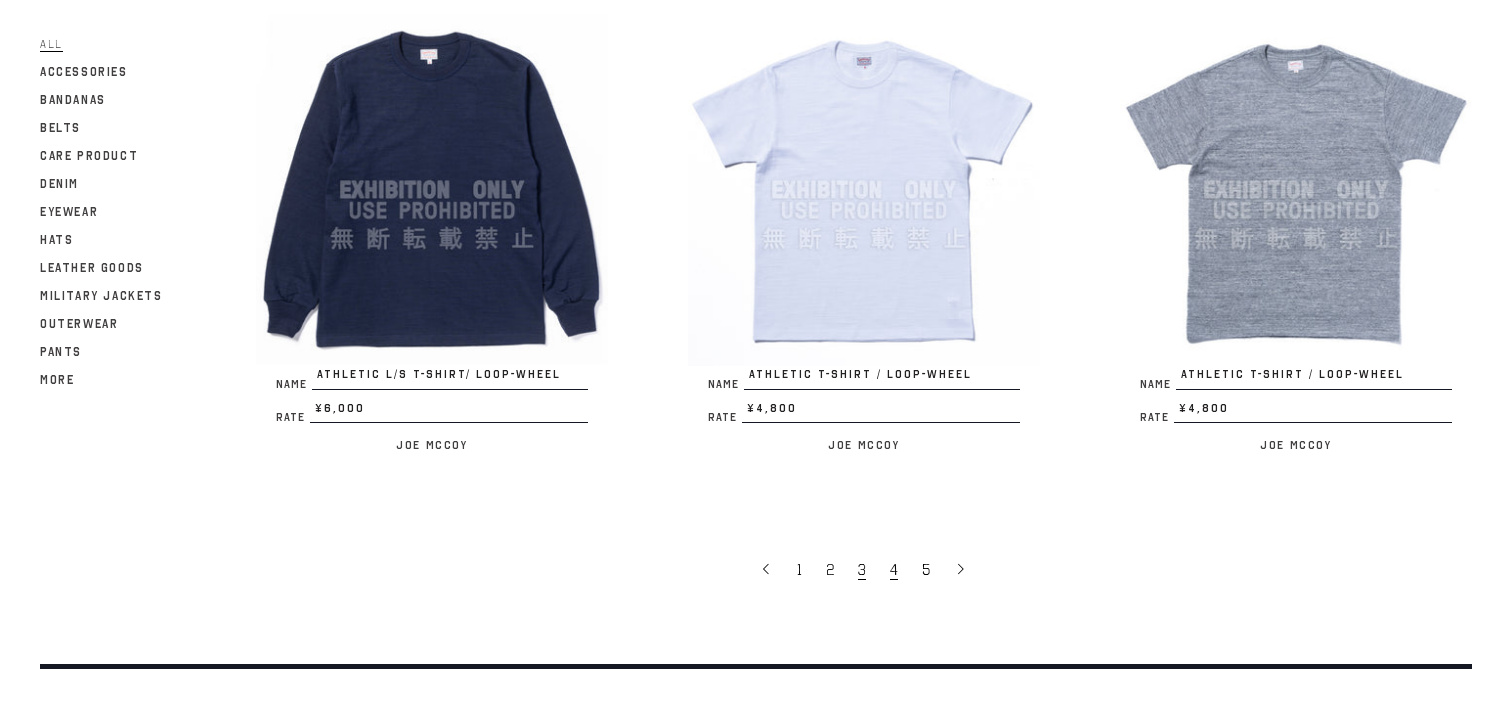 click on "4" at bounding box center [894, 570] 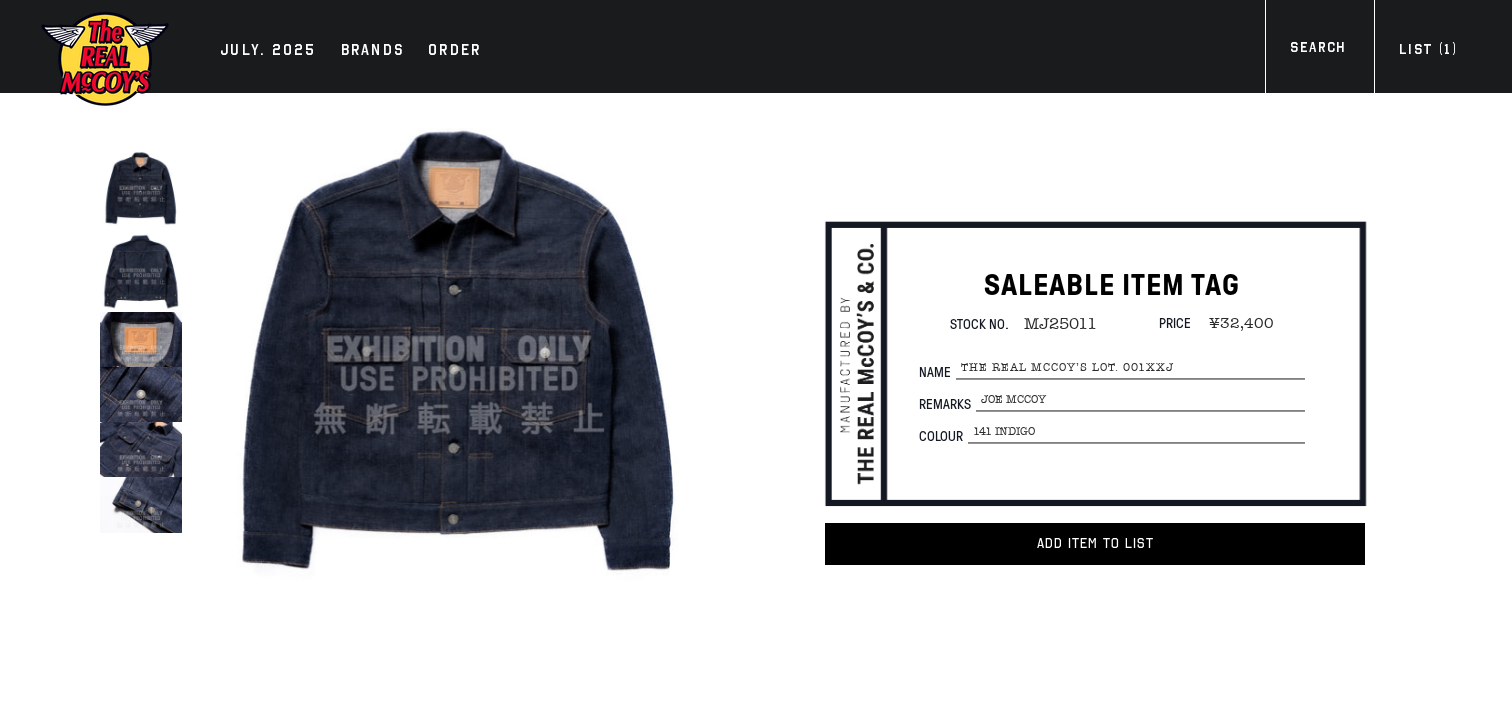 scroll, scrollTop: 0, scrollLeft: 0, axis: both 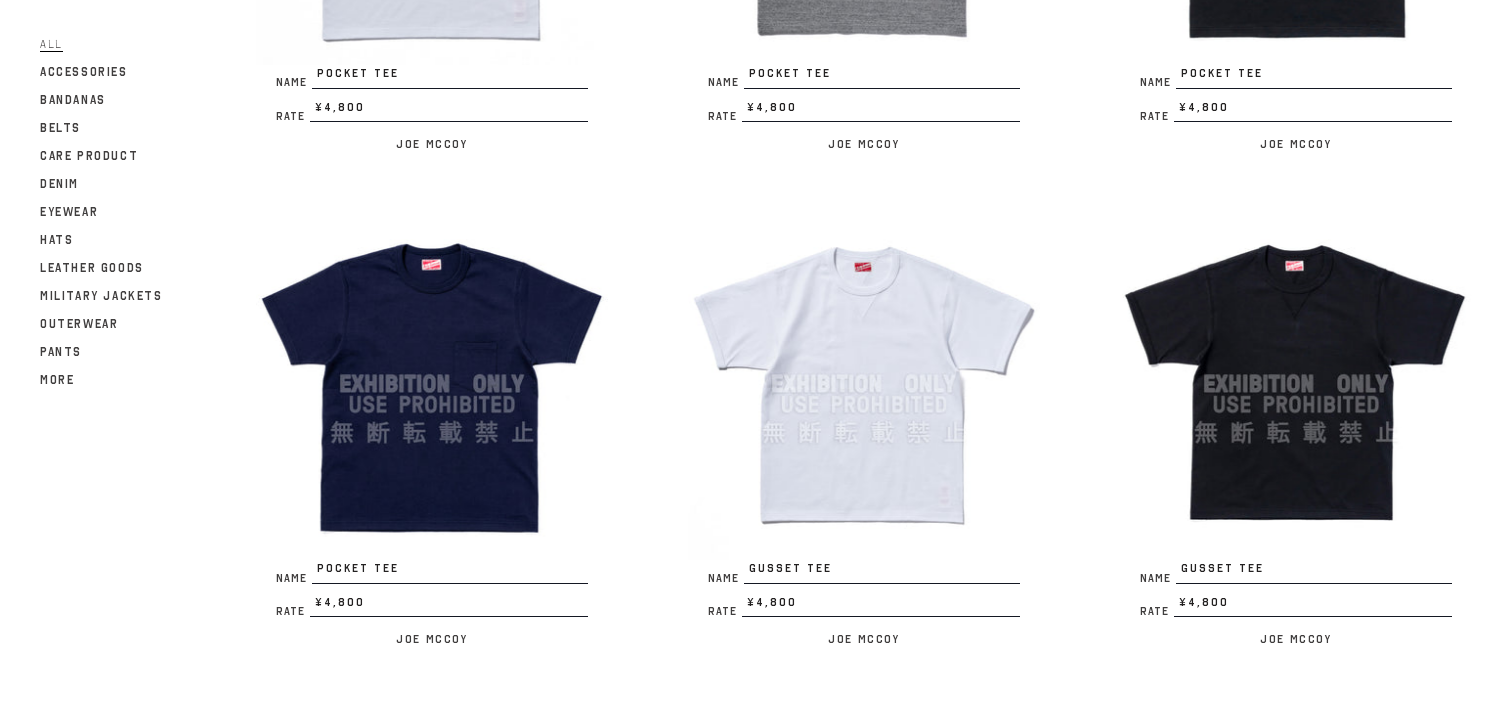 click at bounding box center [864, 384] 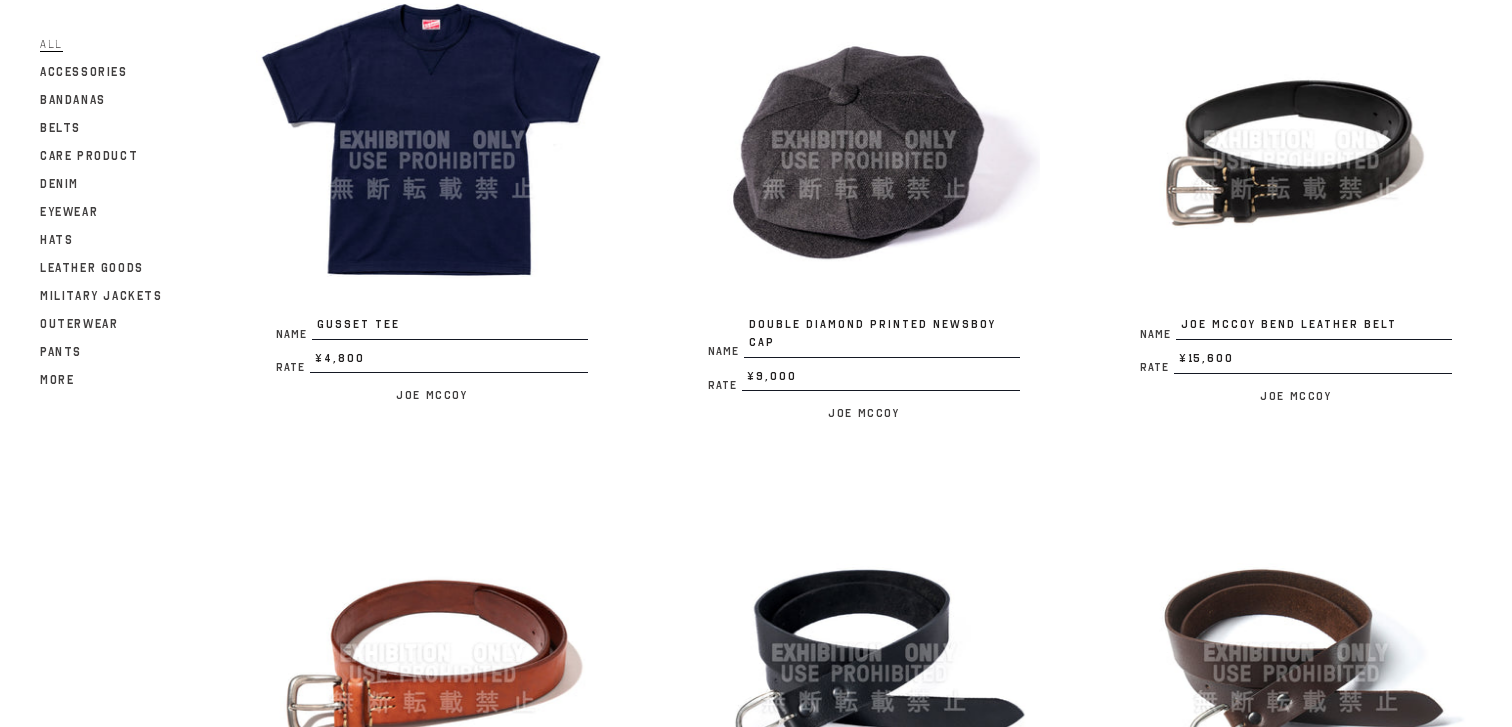 scroll, scrollTop: 2801, scrollLeft: 0, axis: vertical 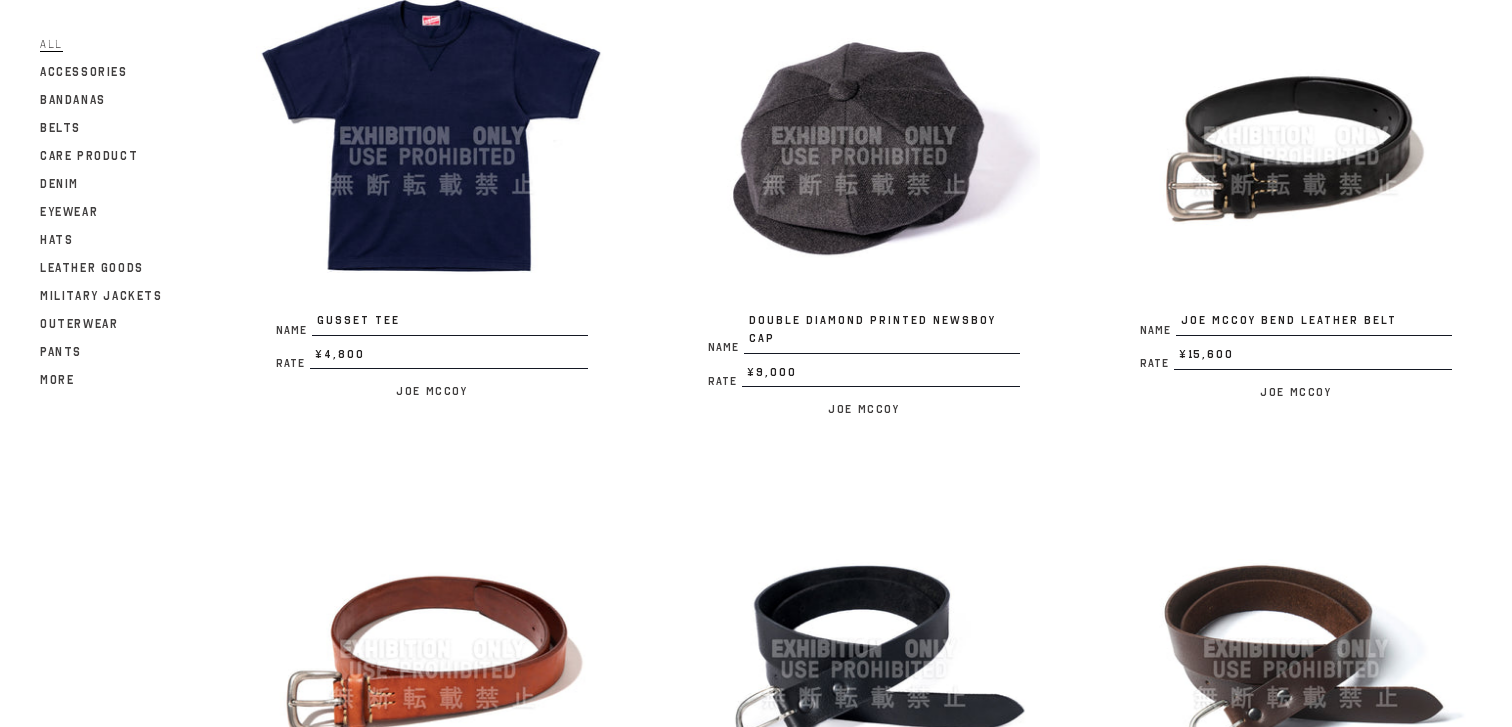 click at bounding box center [864, 136] 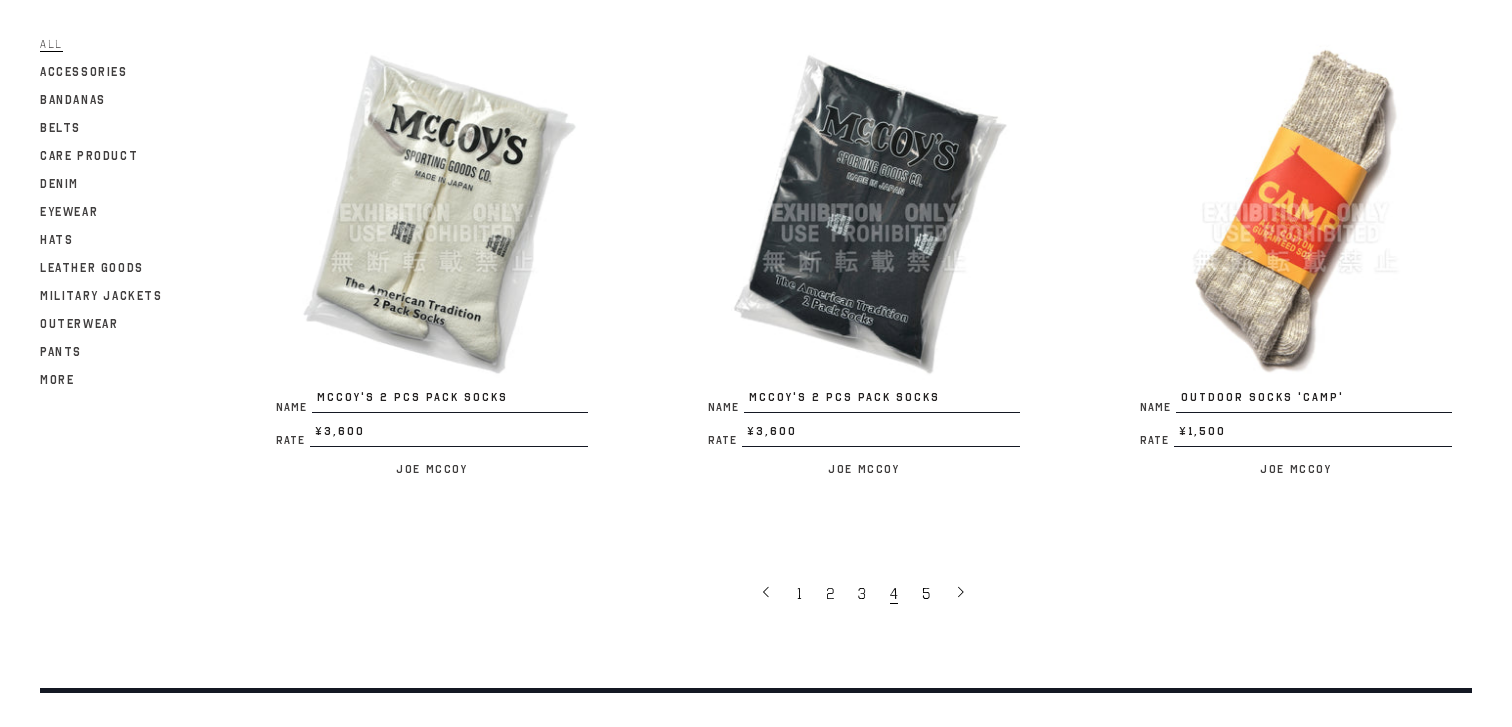 scroll, scrollTop: 3733, scrollLeft: 0, axis: vertical 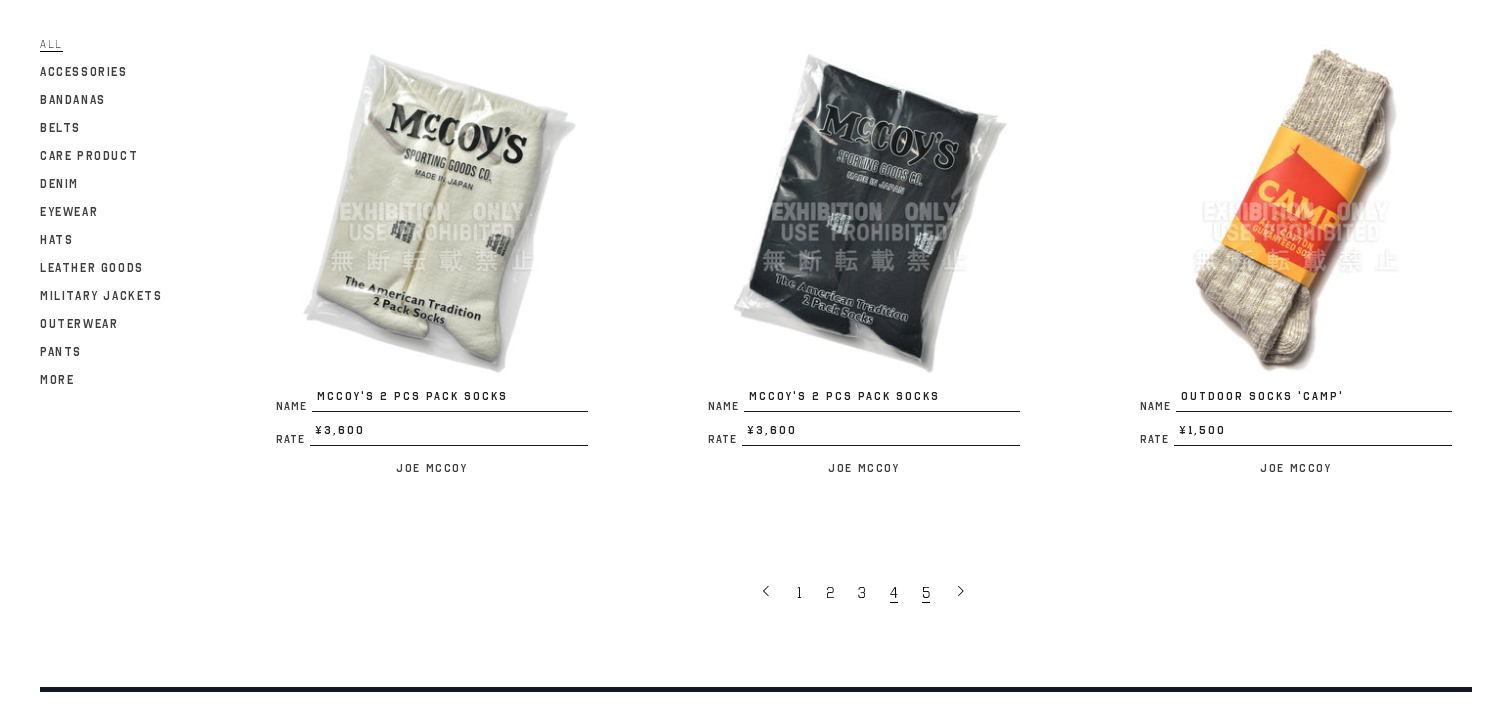click on "5" at bounding box center [926, 593] 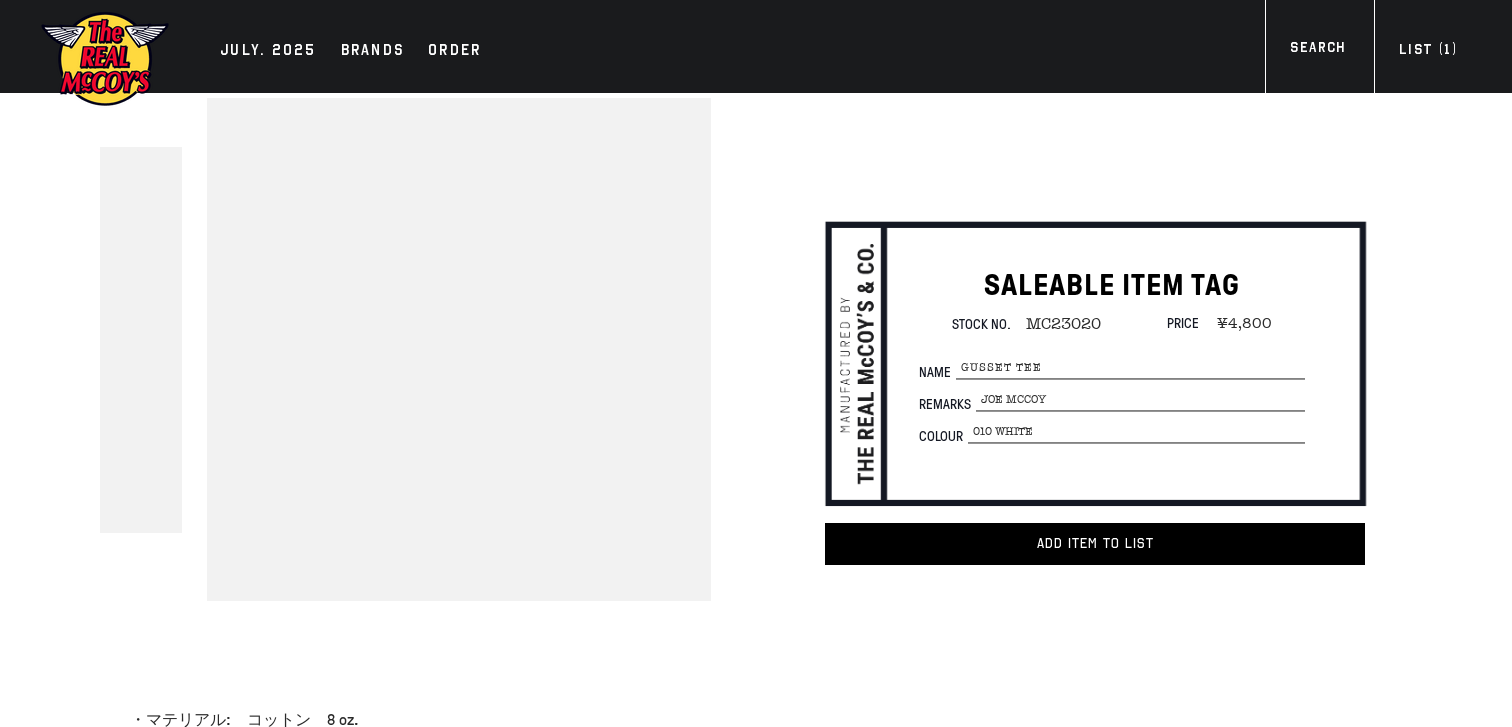 scroll, scrollTop: 0, scrollLeft: 0, axis: both 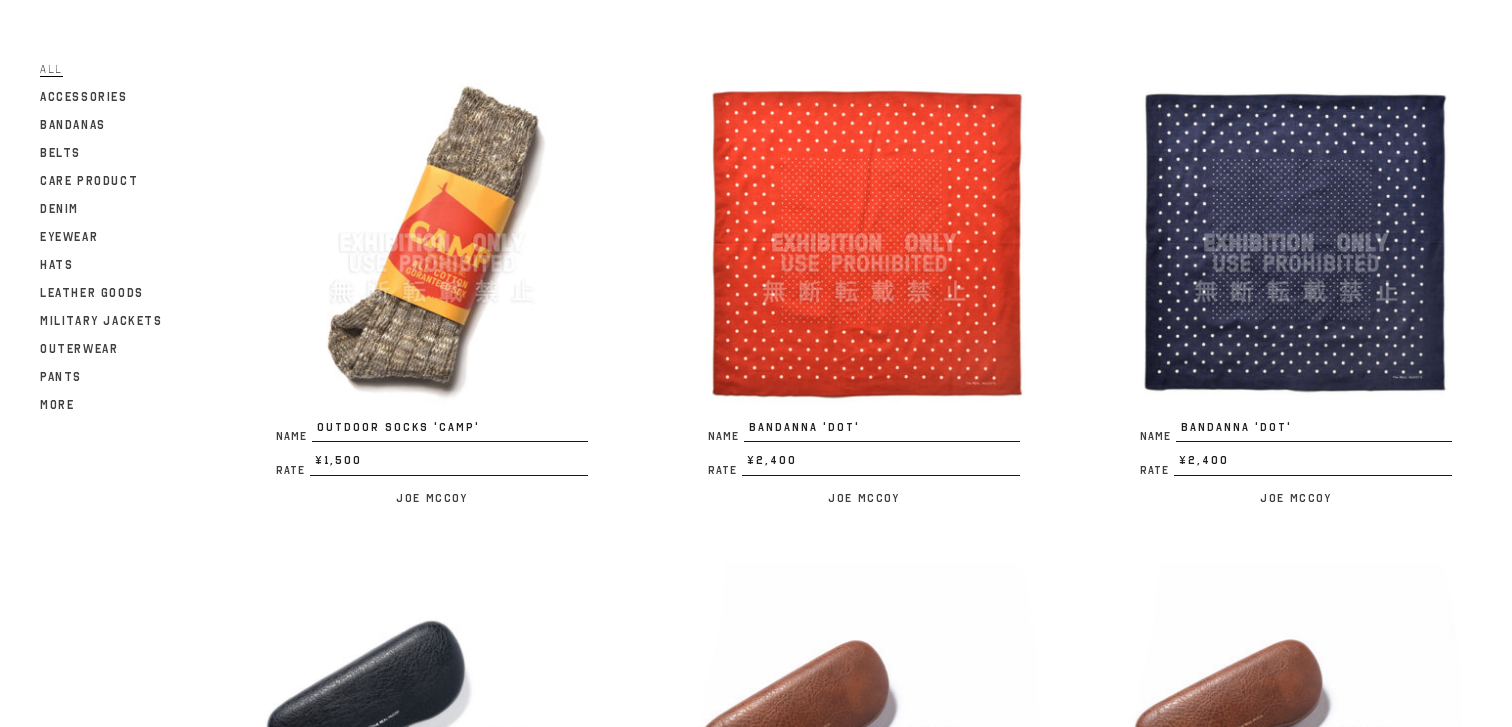 click at bounding box center [864, 243] 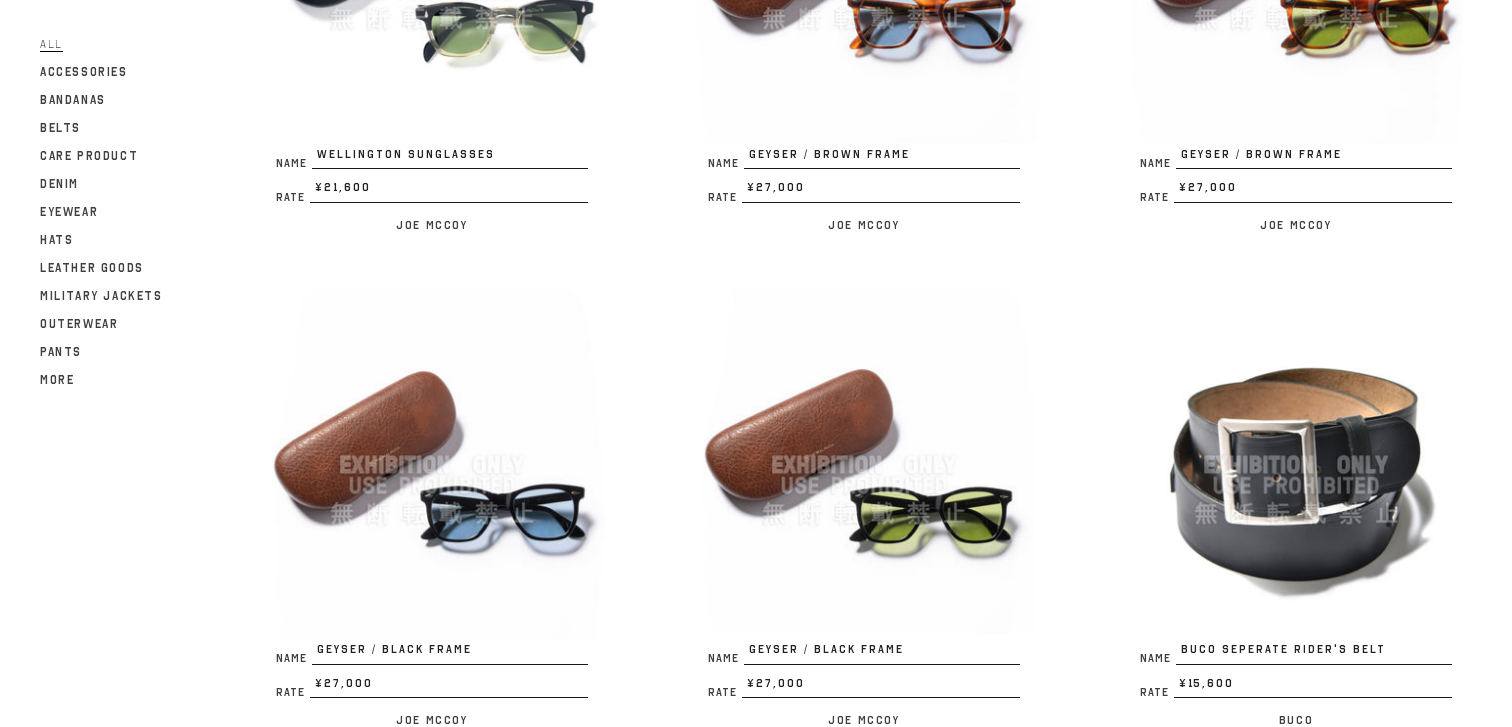 scroll, scrollTop: 1037, scrollLeft: 0, axis: vertical 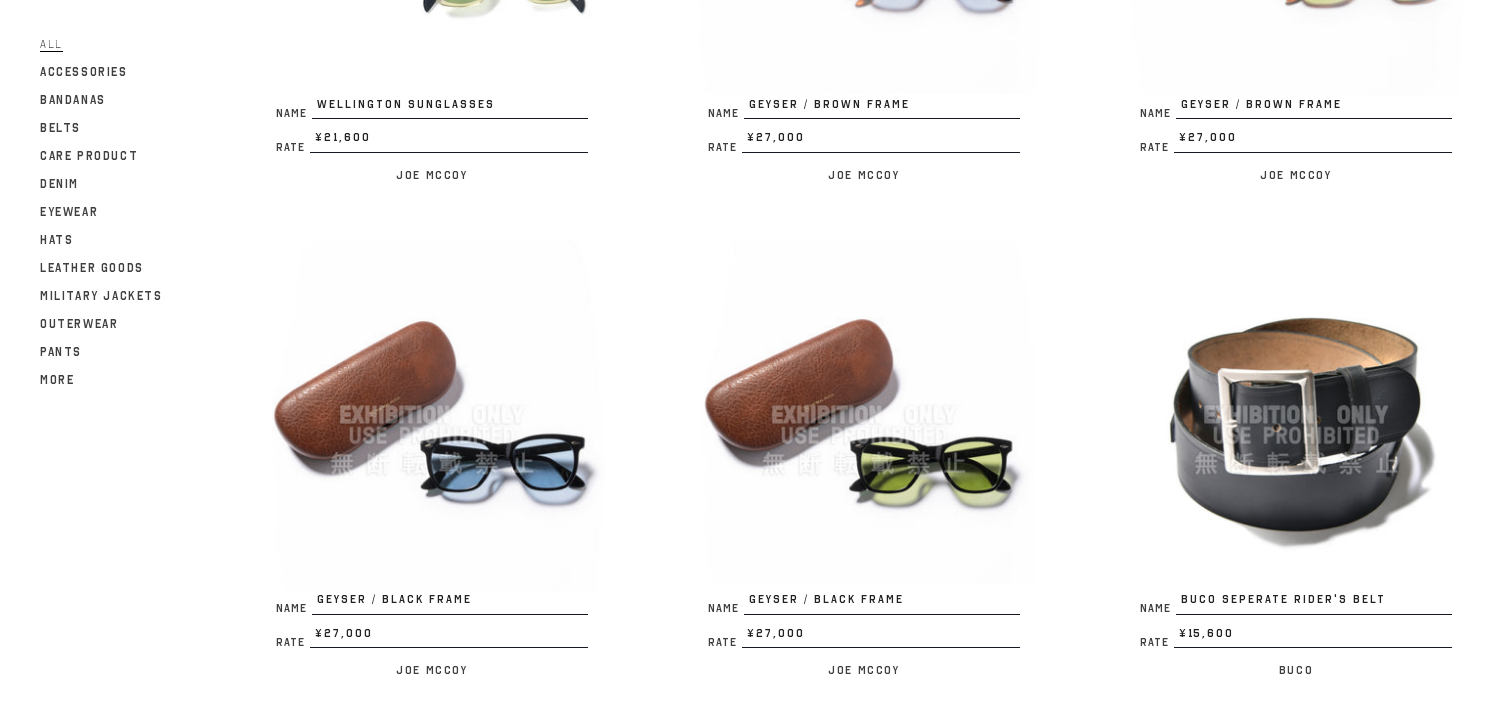 click at bounding box center (864, 415) 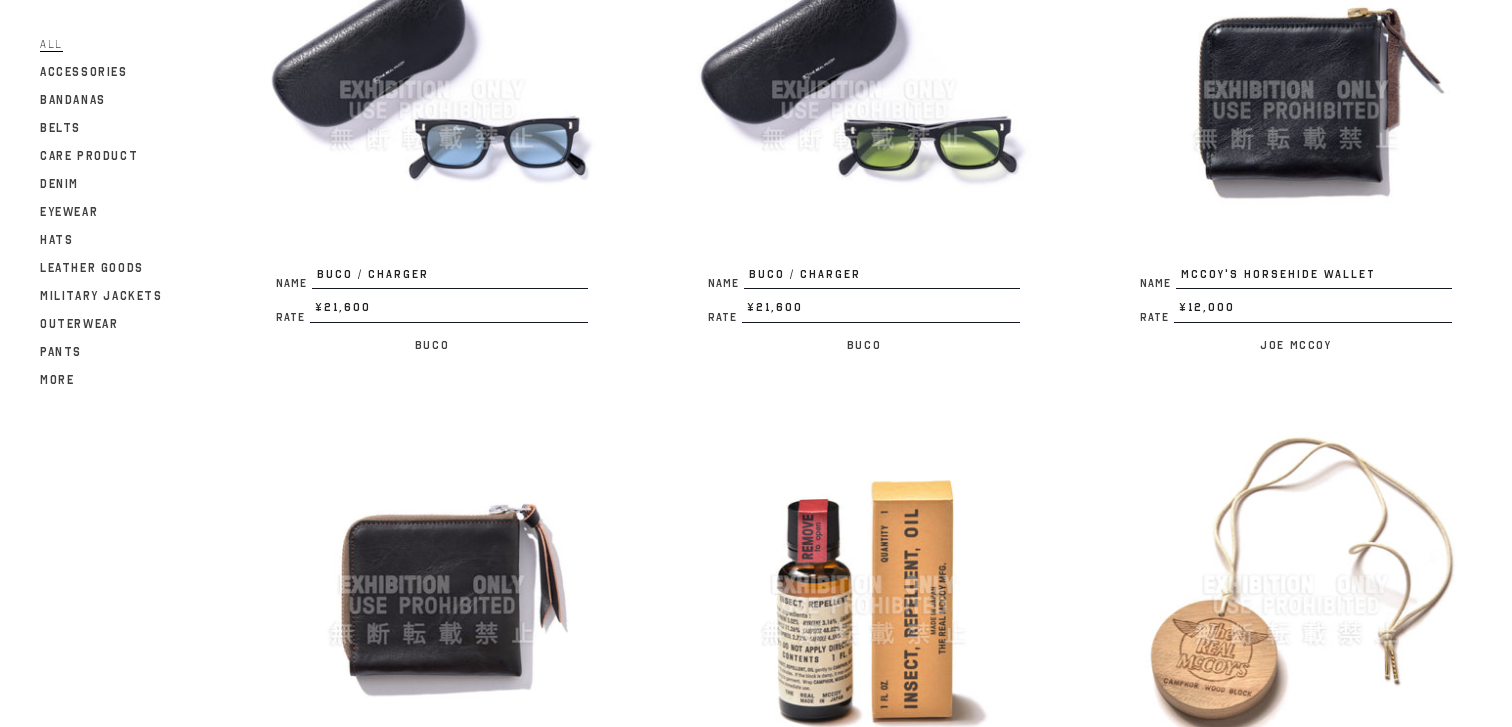 scroll, scrollTop: 2357, scrollLeft: 0, axis: vertical 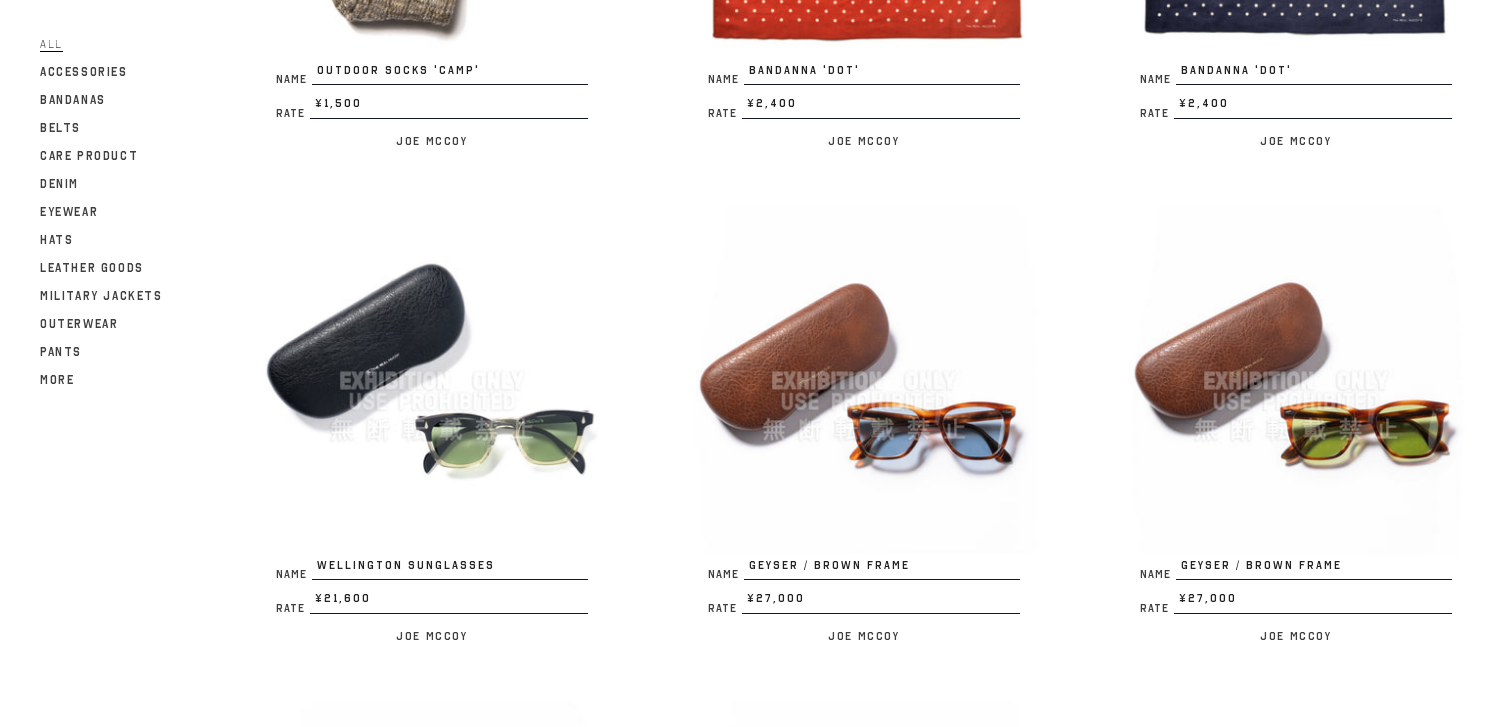 click at bounding box center (432, 381) 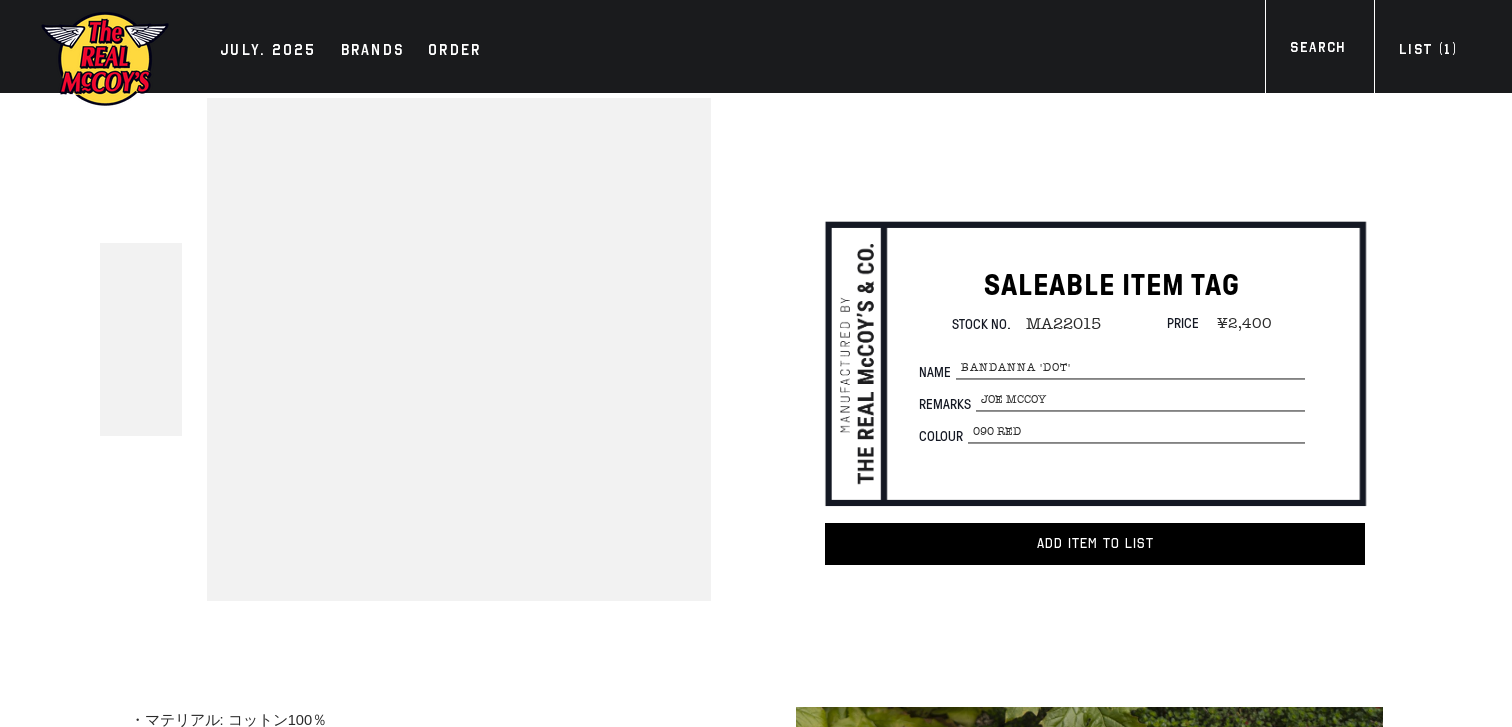 scroll, scrollTop: 0, scrollLeft: 0, axis: both 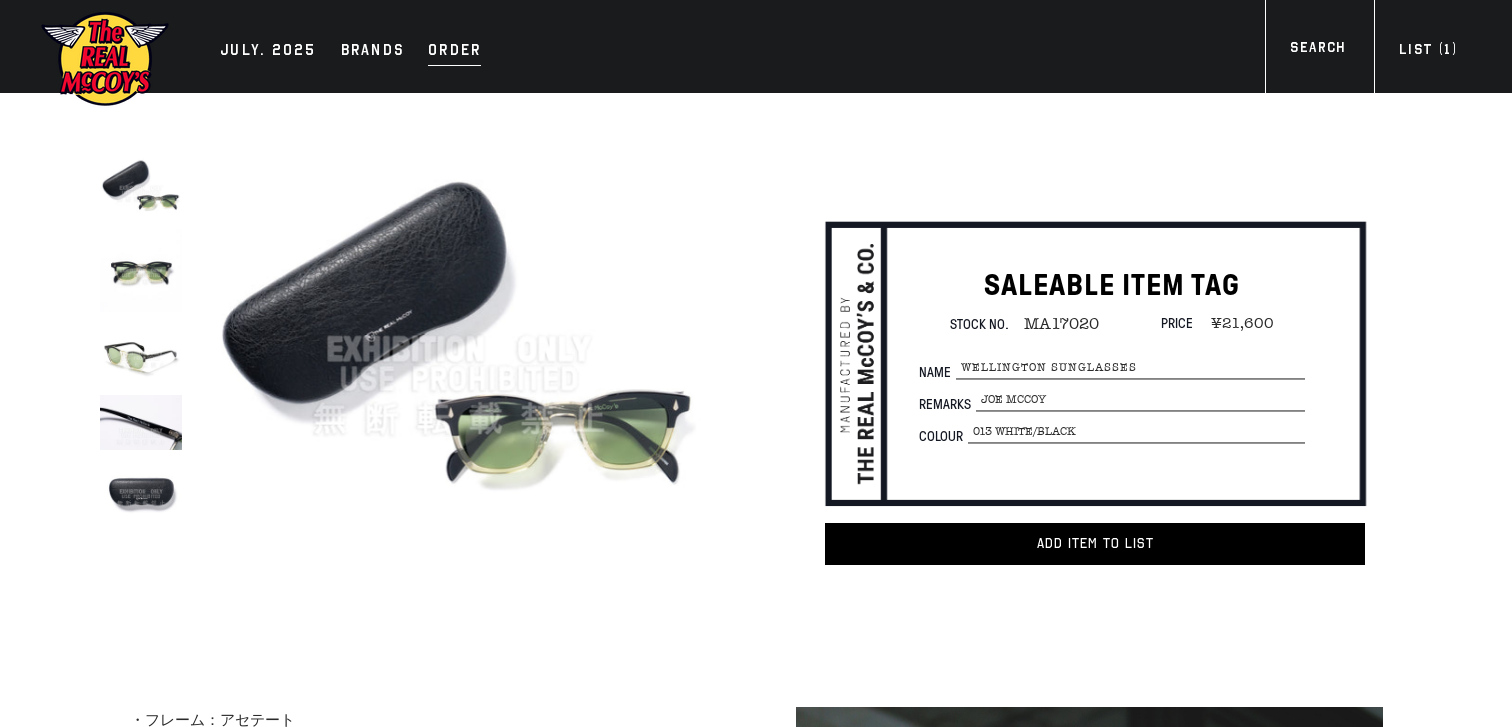 click on "Order" at bounding box center (454, 52) 